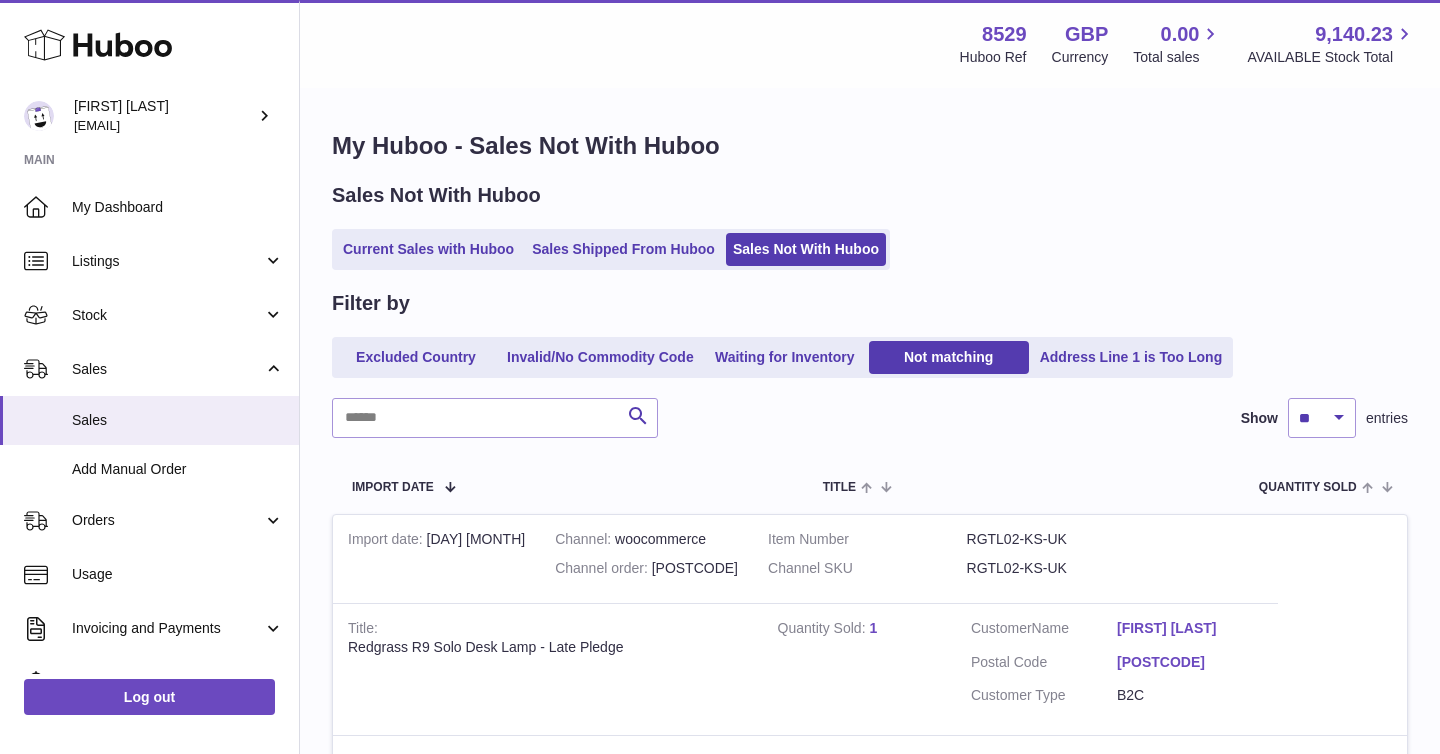 scroll, scrollTop: 0, scrollLeft: 0, axis: both 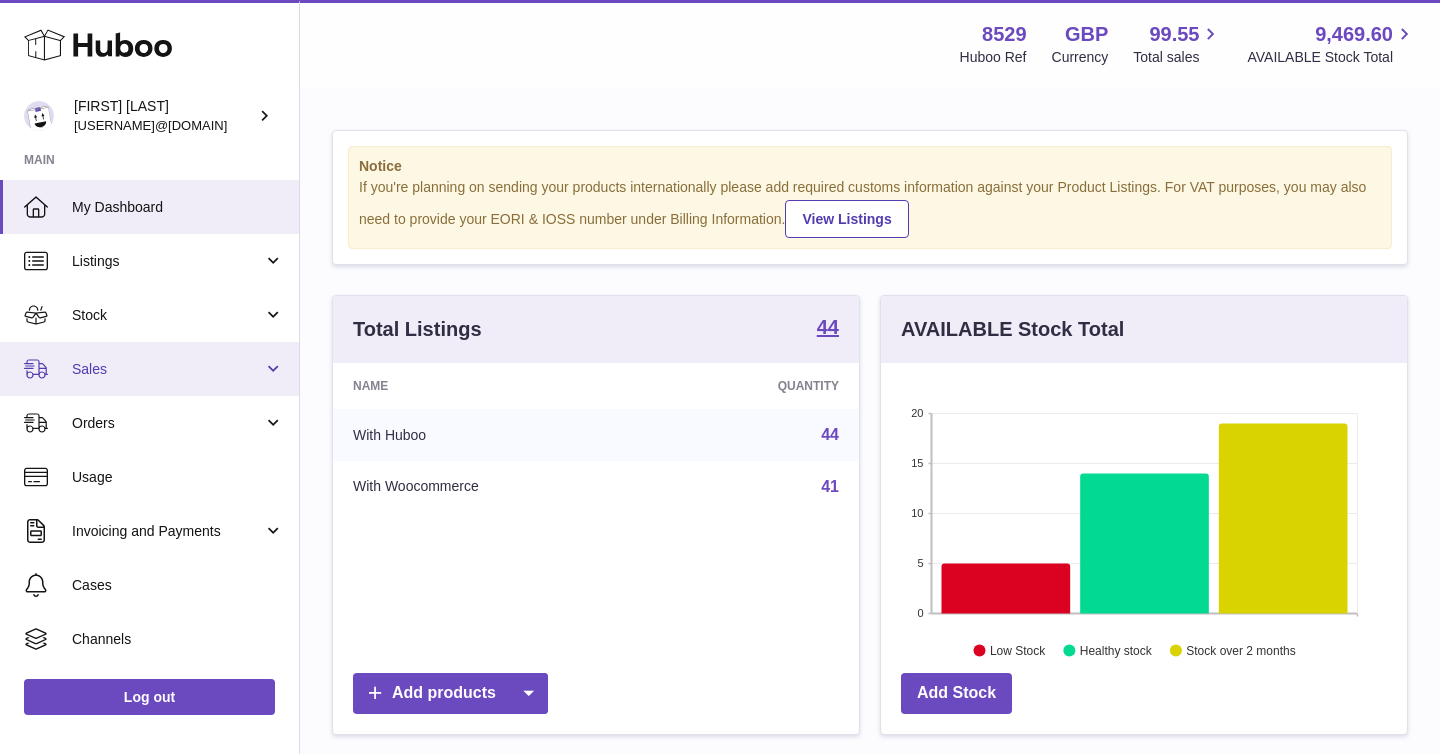 click on "Sales" at bounding box center (149, 369) 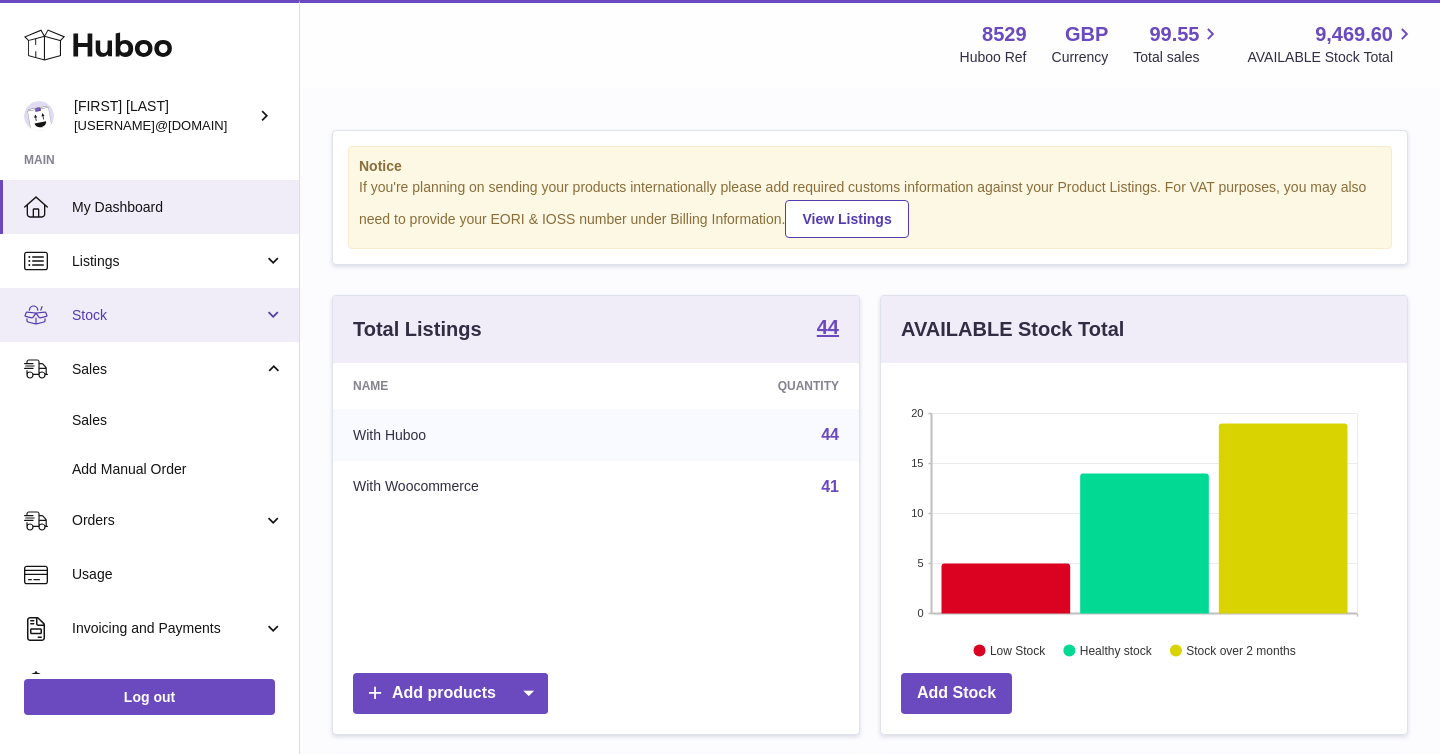 click on "Stock" at bounding box center [149, 315] 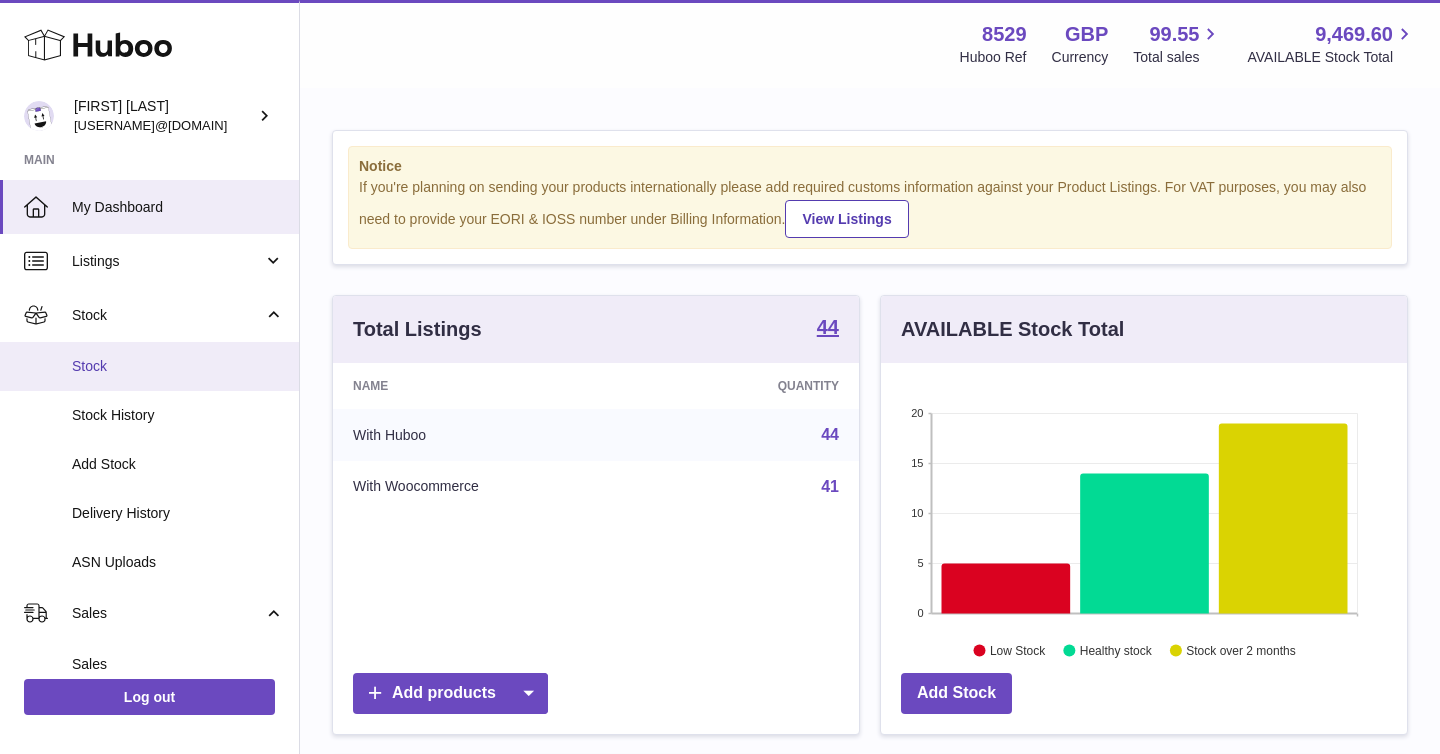 click on "Stock" at bounding box center (178, 366) 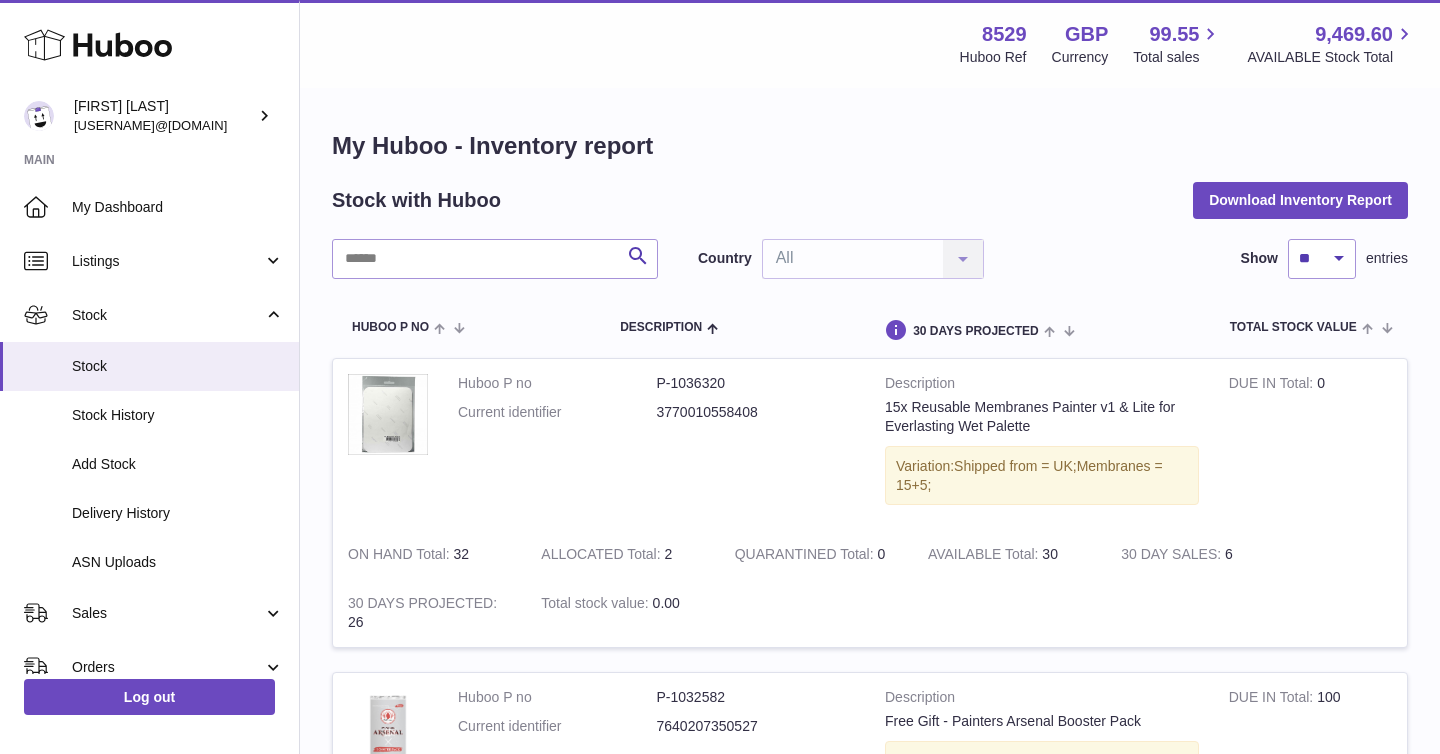scroll, scrollTop: 0, scrollLeft: 0, axis: both 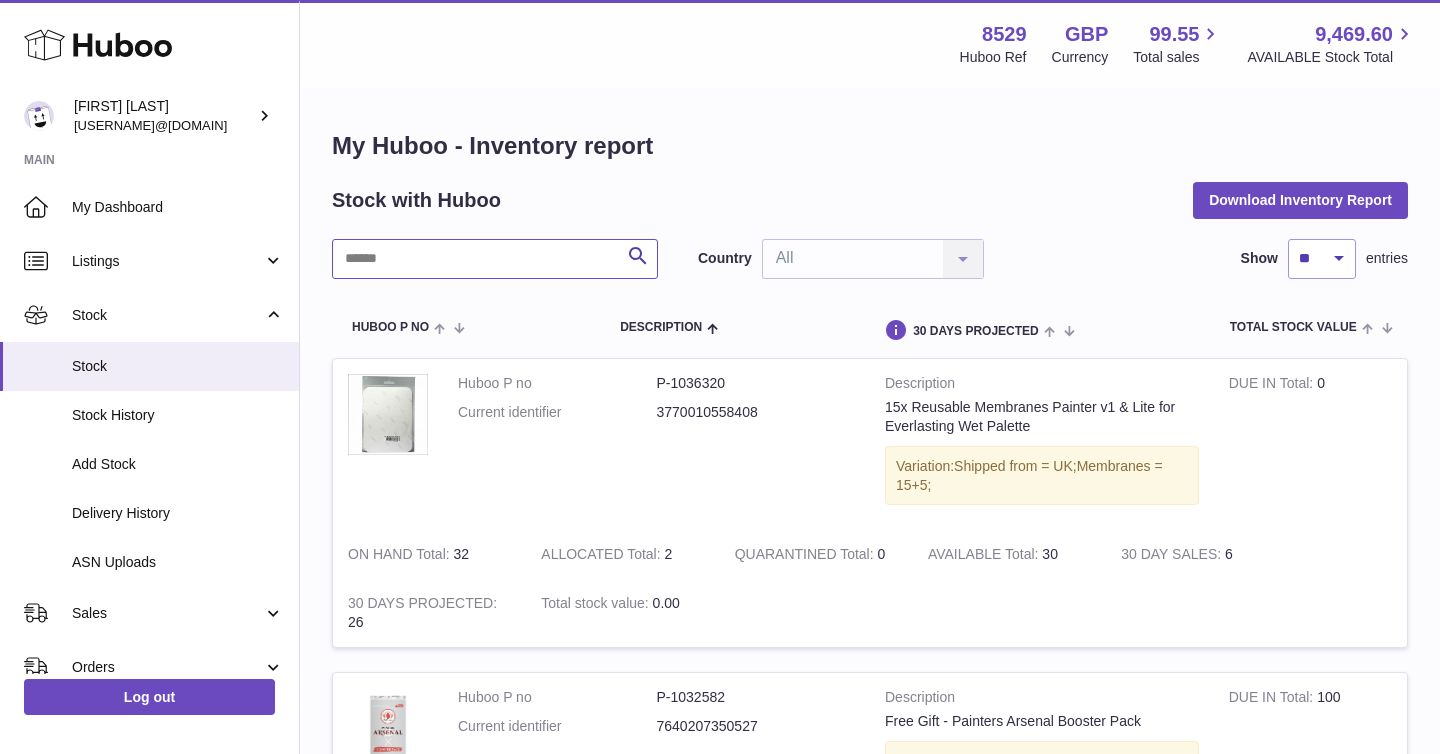 click at bounding box center (495, 259) 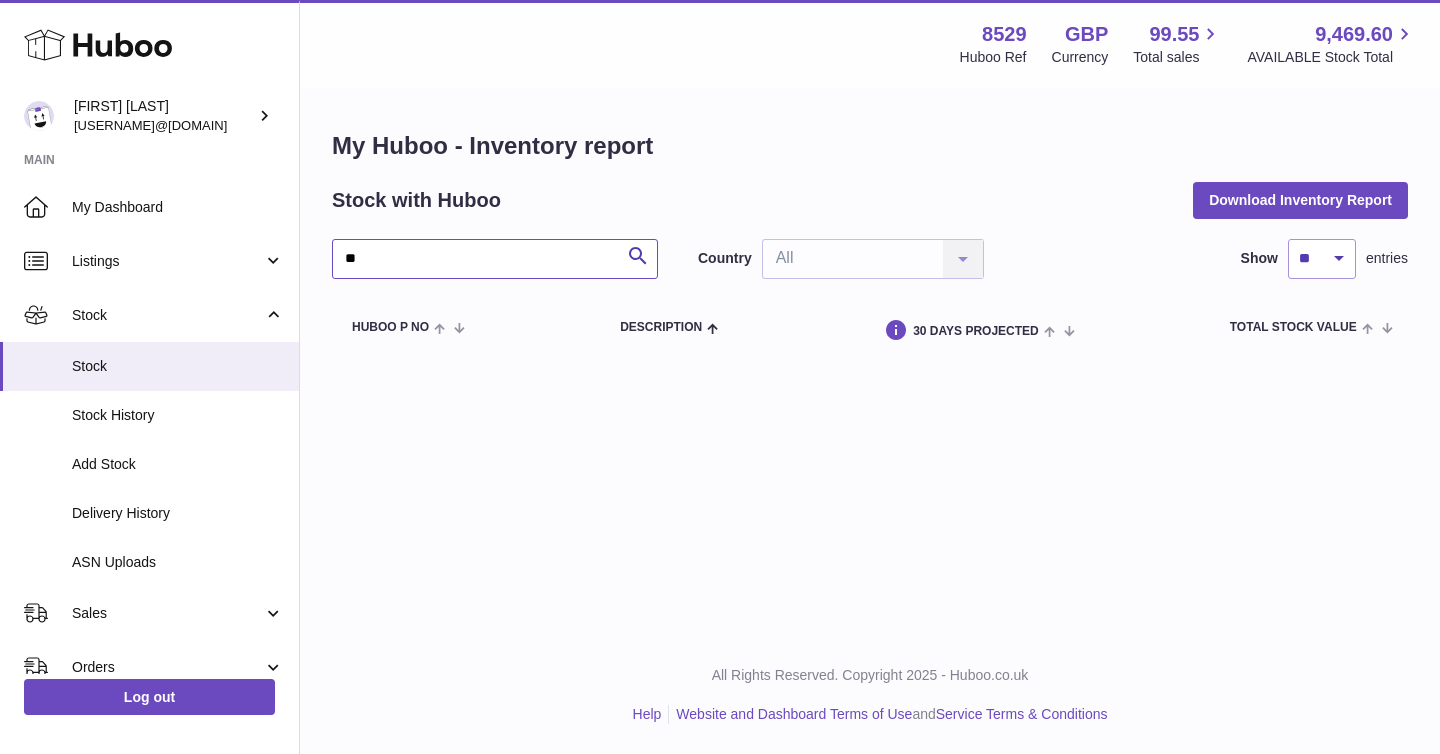 type on "*" 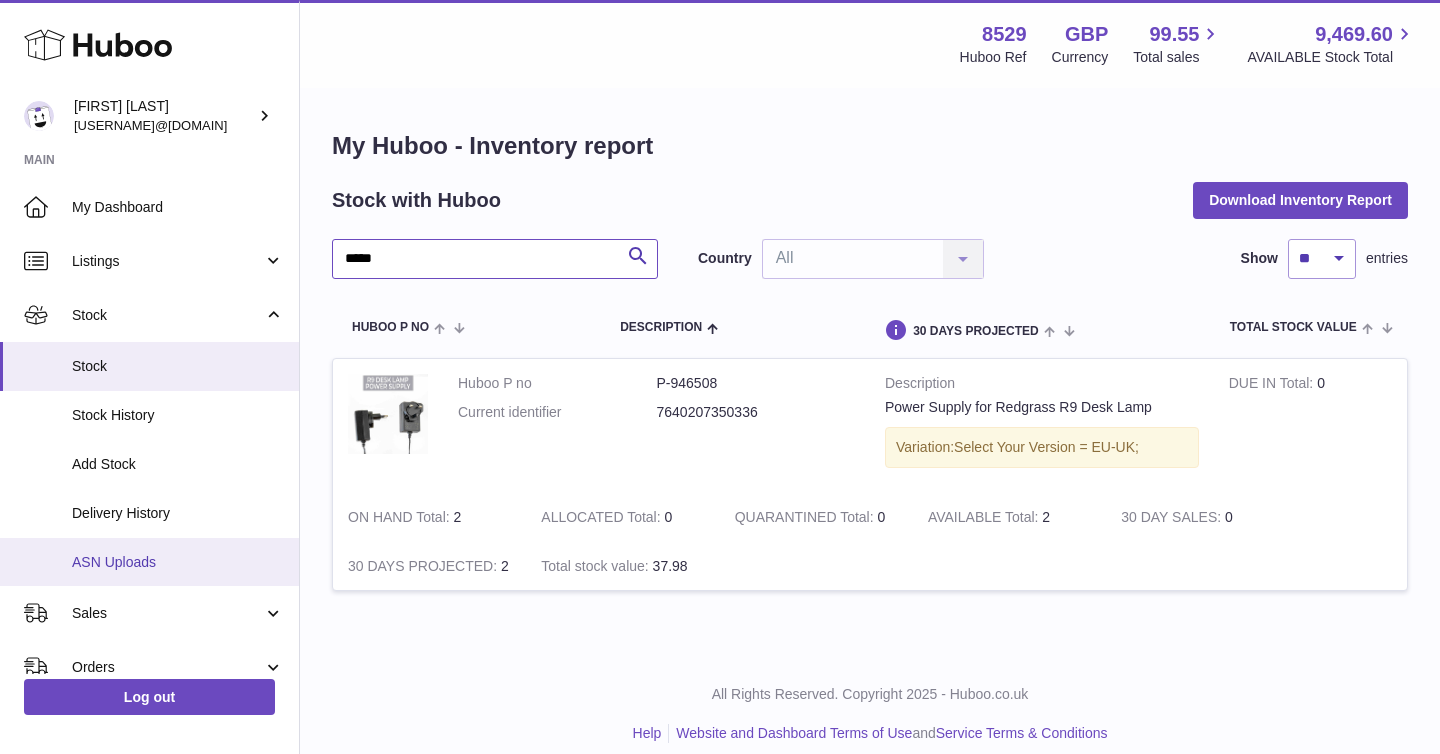scroll, scrollTop: 39, scrollLeft: 0, axis: vertical 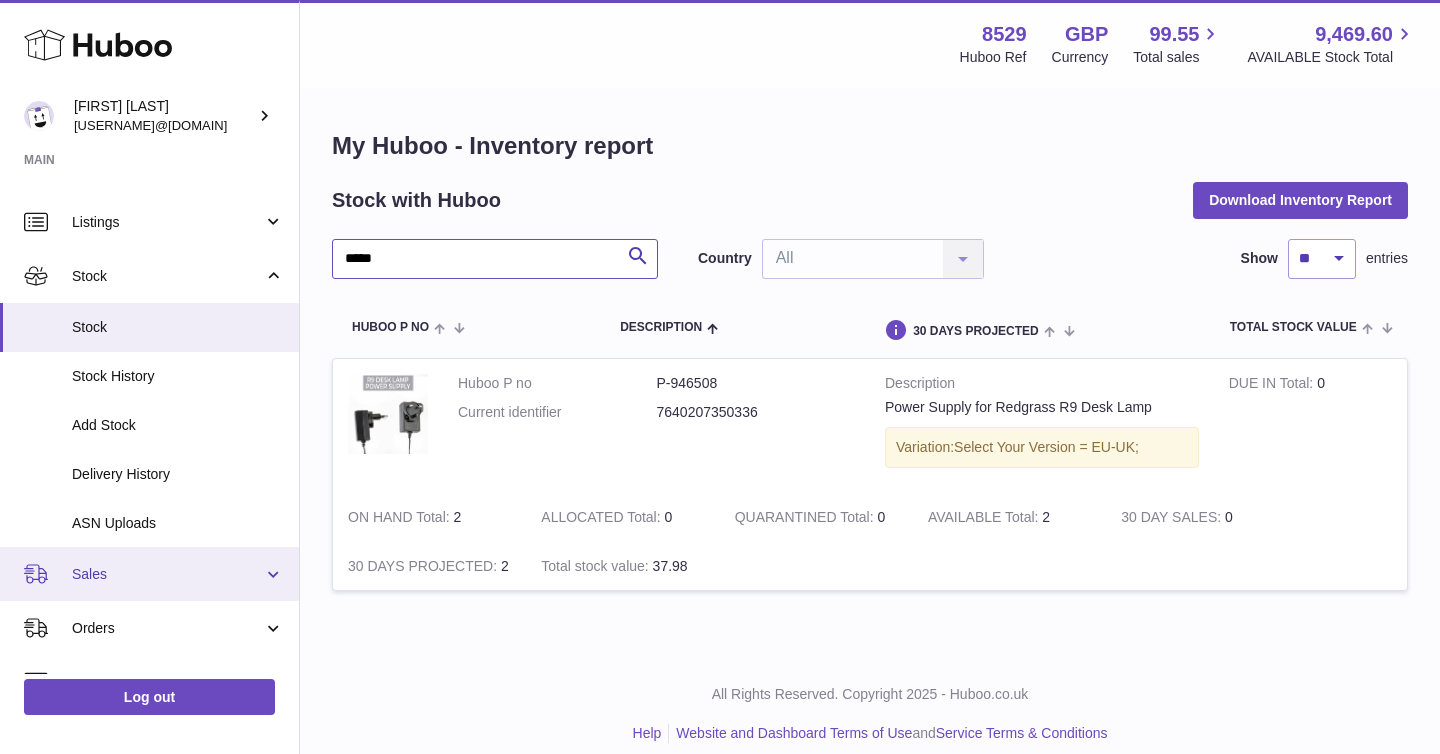 type on "*****" 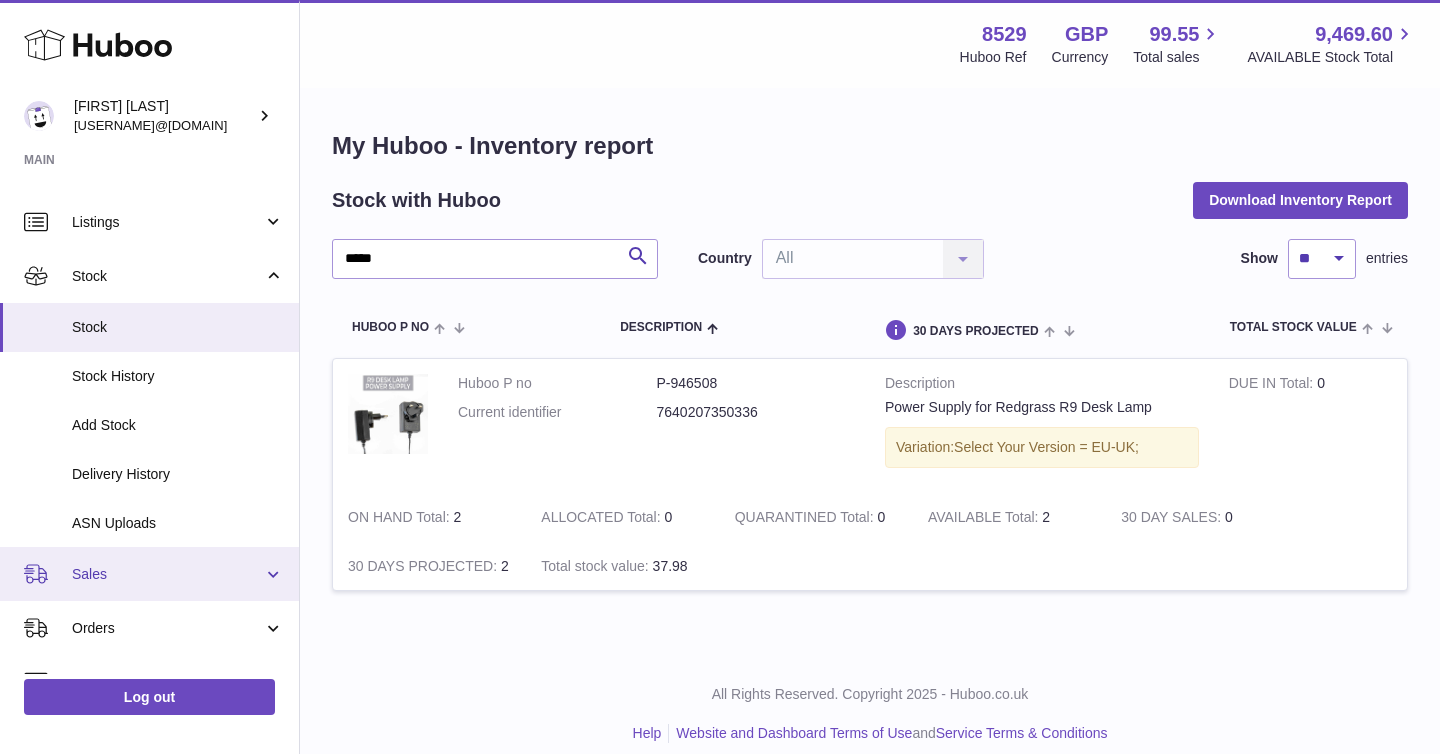 click on "Sales" at bounding box center [149, 574] 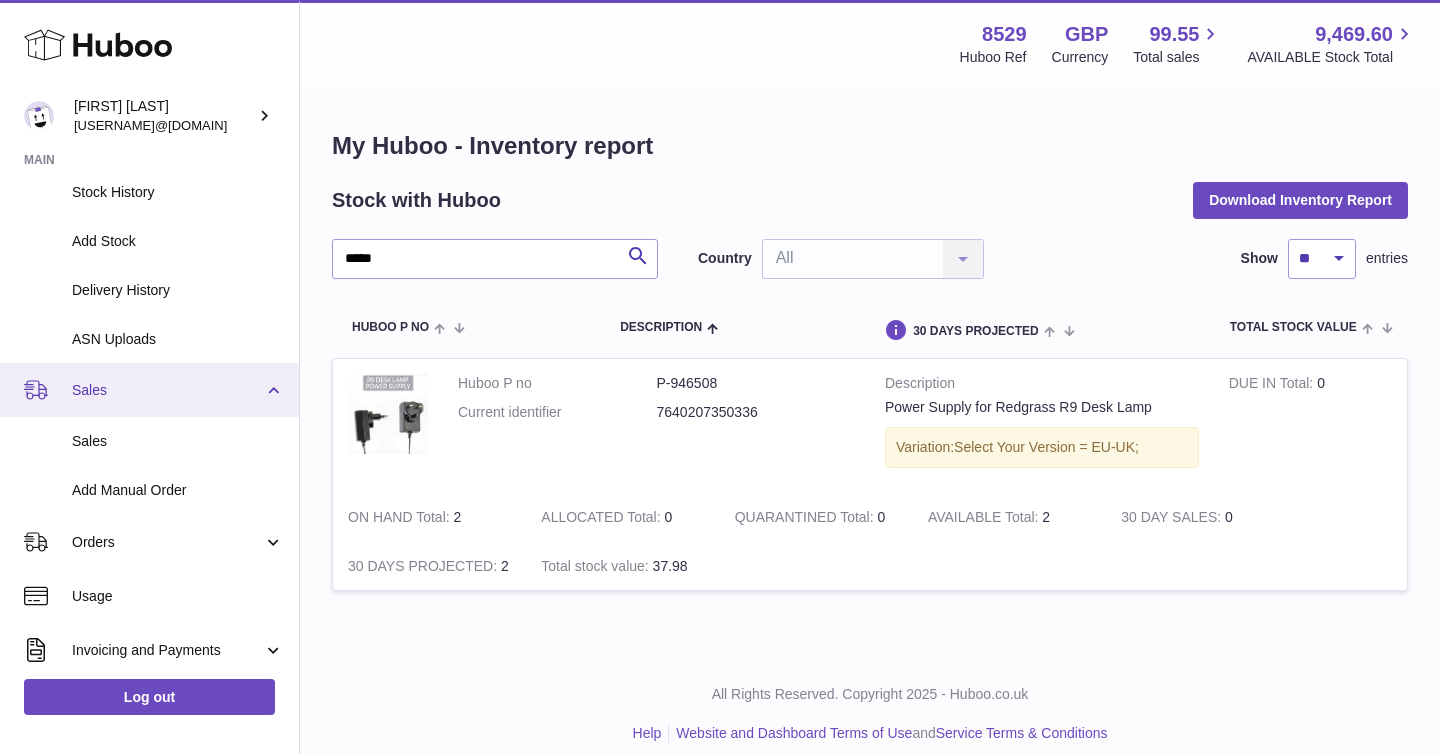 scroll, scrollTop: 229, scrollLeft: 0, axis: vertical 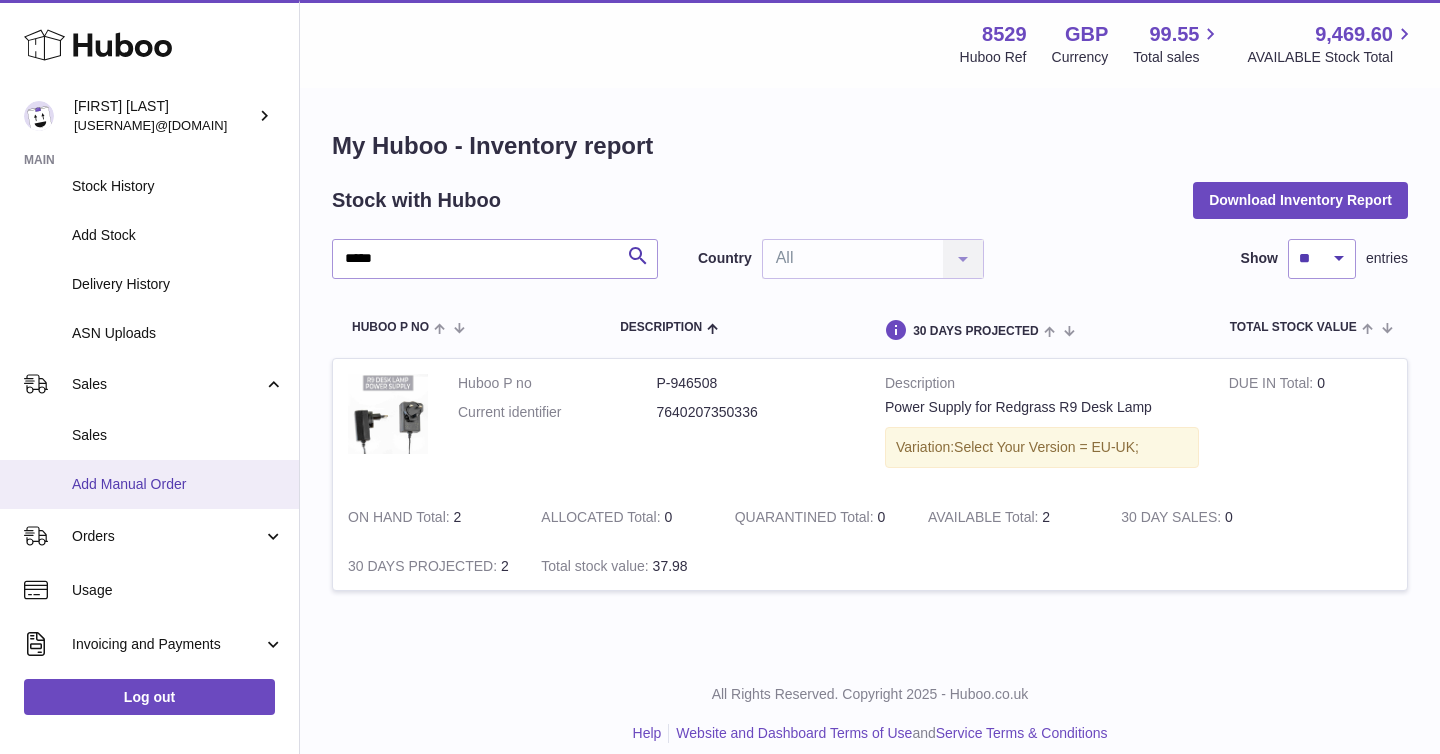 click on "Add Manual Order" at bounding box center (178, 484) 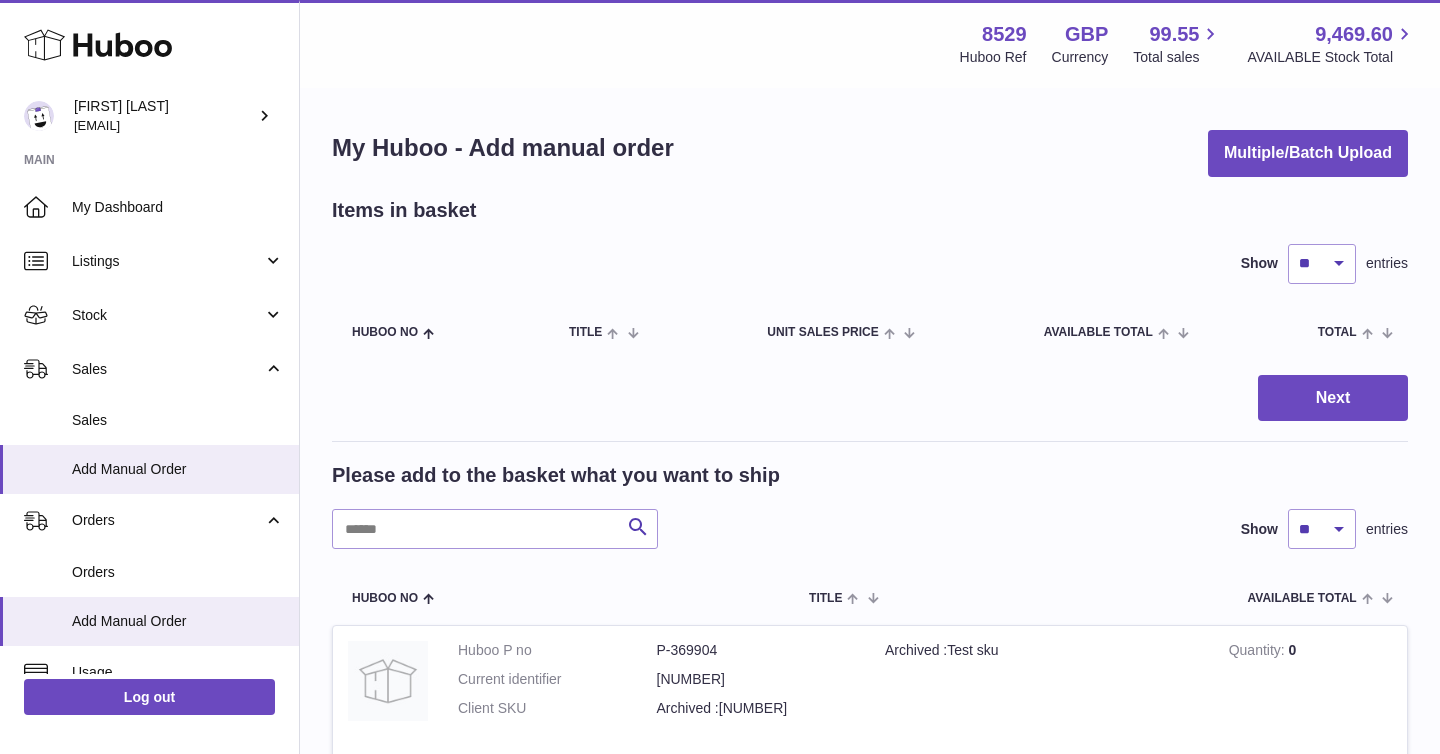 scroll, scrollTop: 0, scrollLeft: 0, axis: both 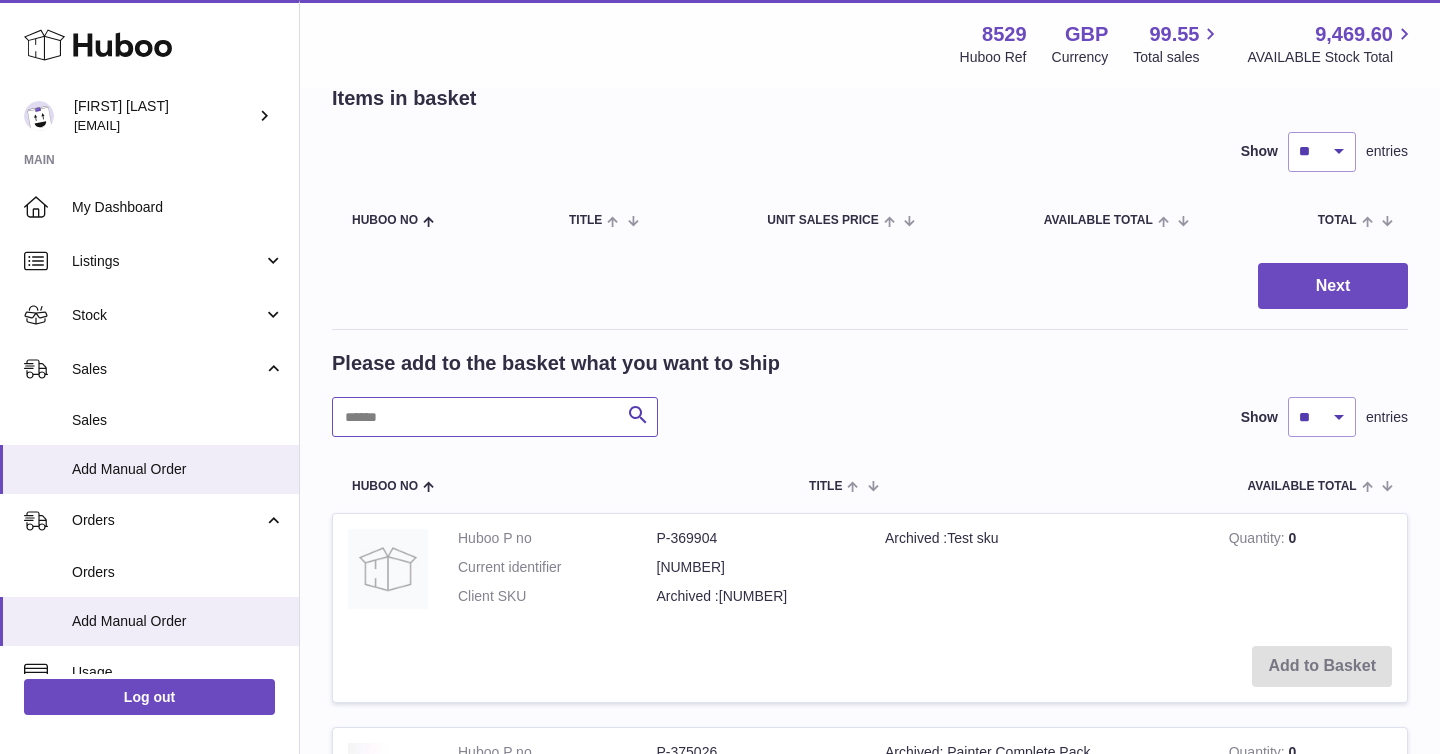 click at bounding box center [495, 417] 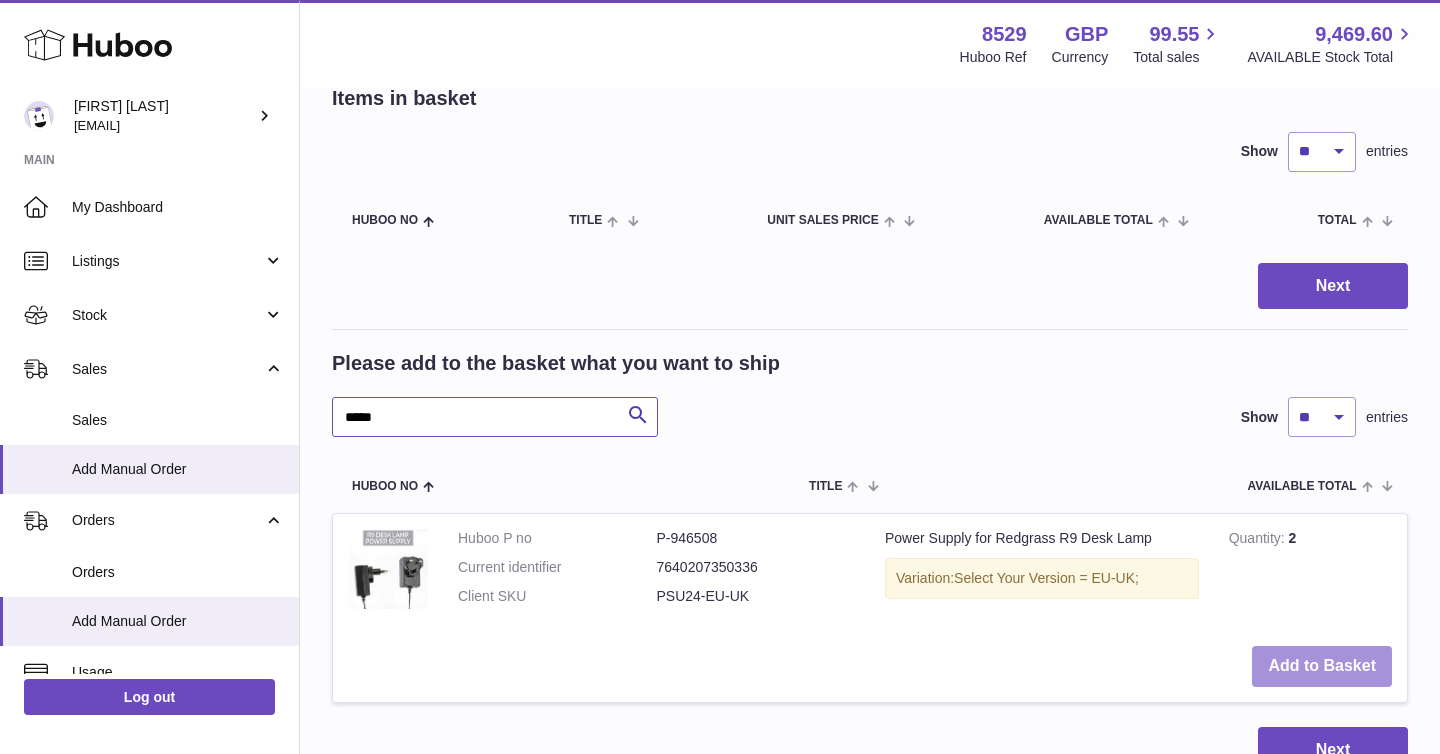 type on "*****" 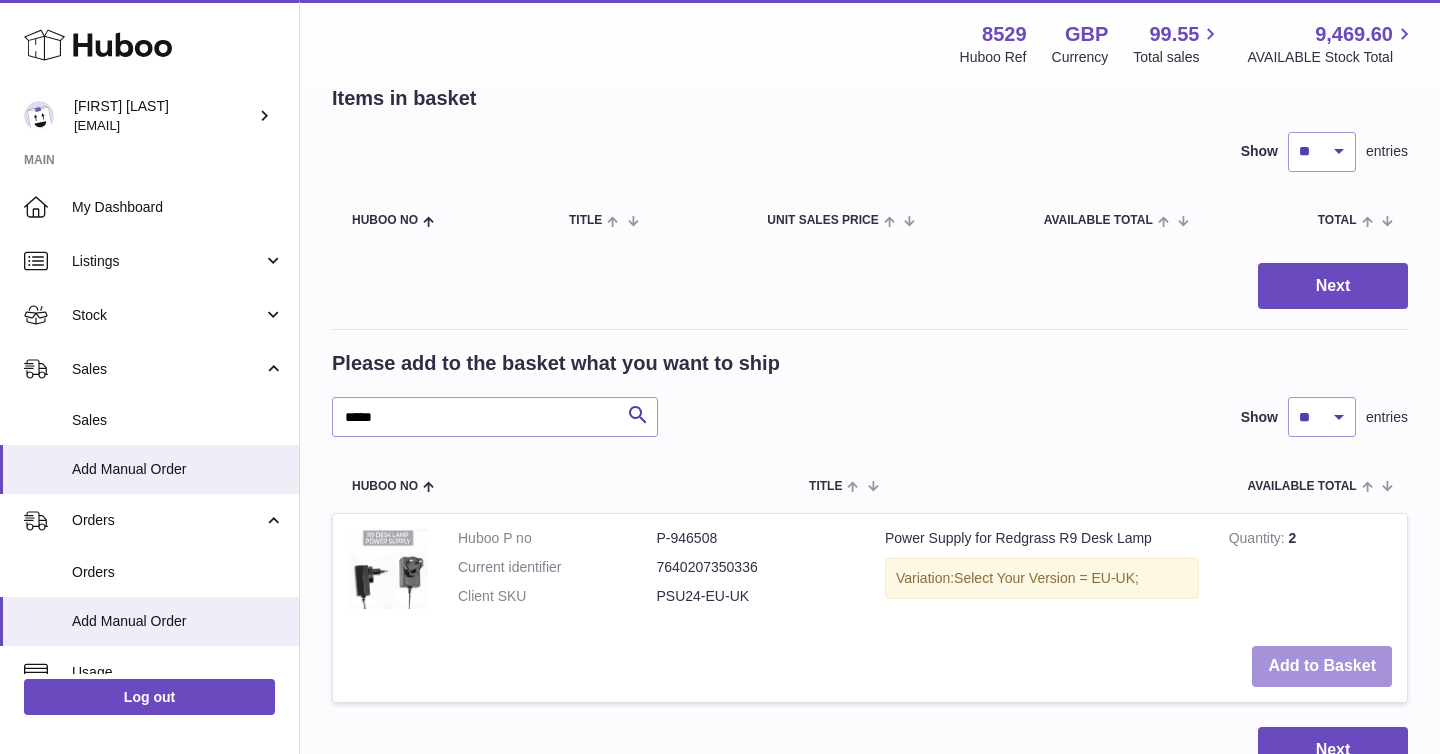 click on "Add to Basket" at bounding box center [1322, 666] 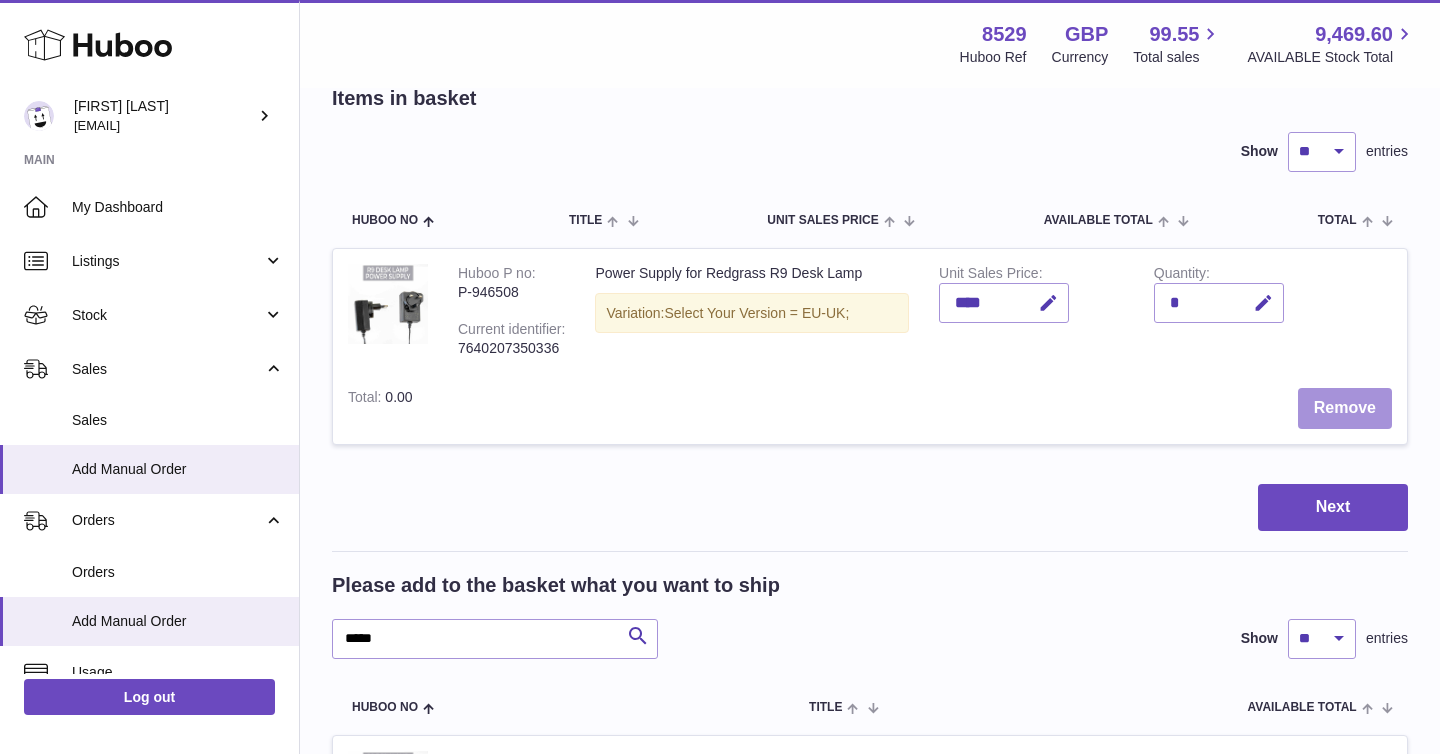 click on "Remove" at bounding box center (1345, 408) 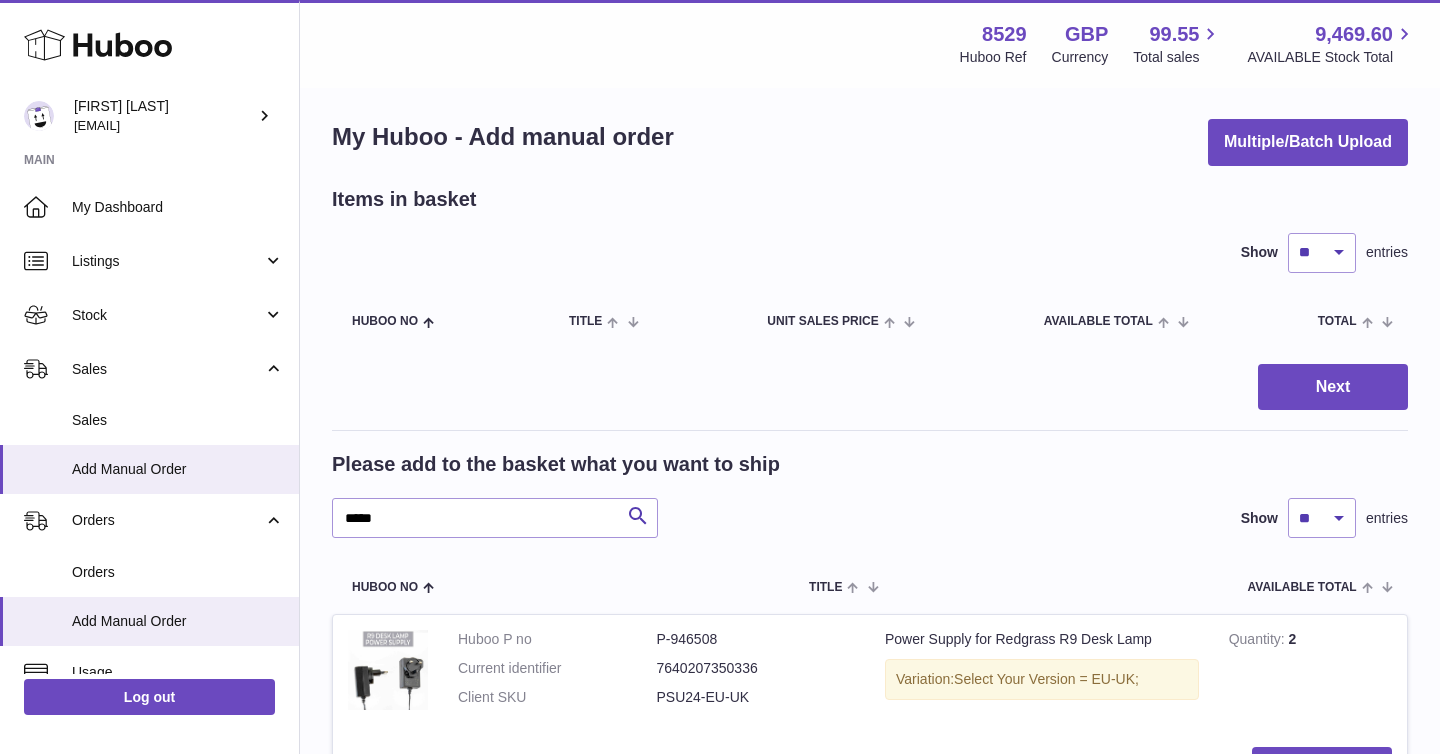 scroll, scrollTop: 289, scrollLeft: 0, axis: vertical 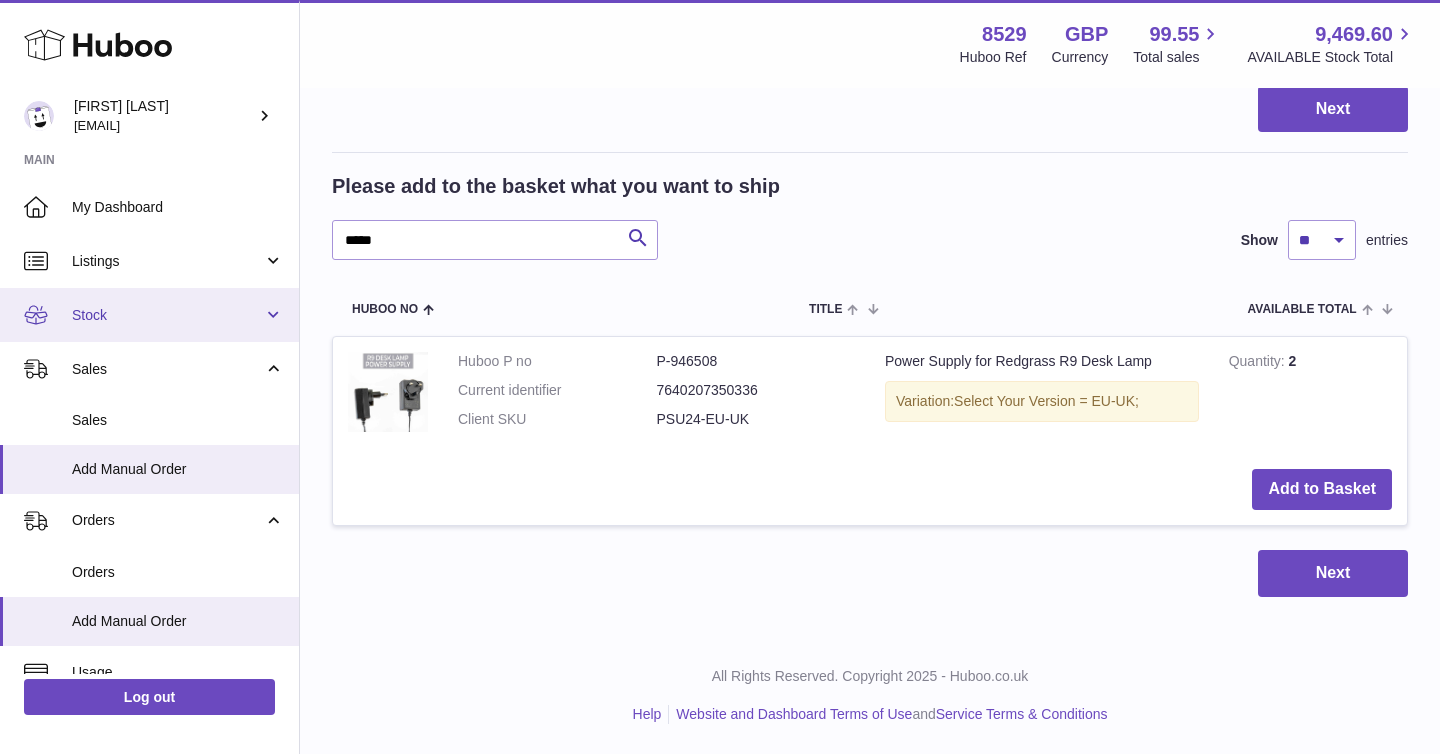 click on "Stock" at bounding box center [149, 315] 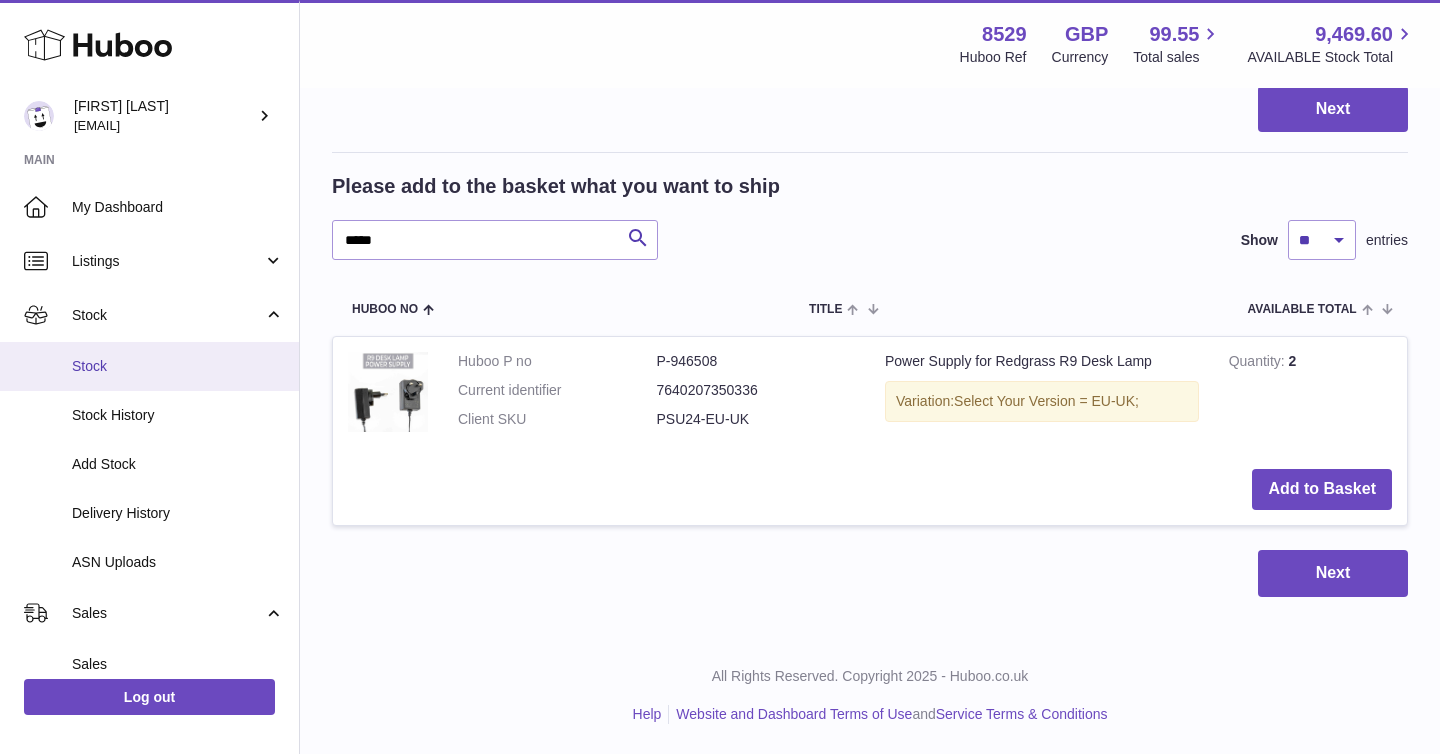 click on "Stock" at bounding box center [178, 366] 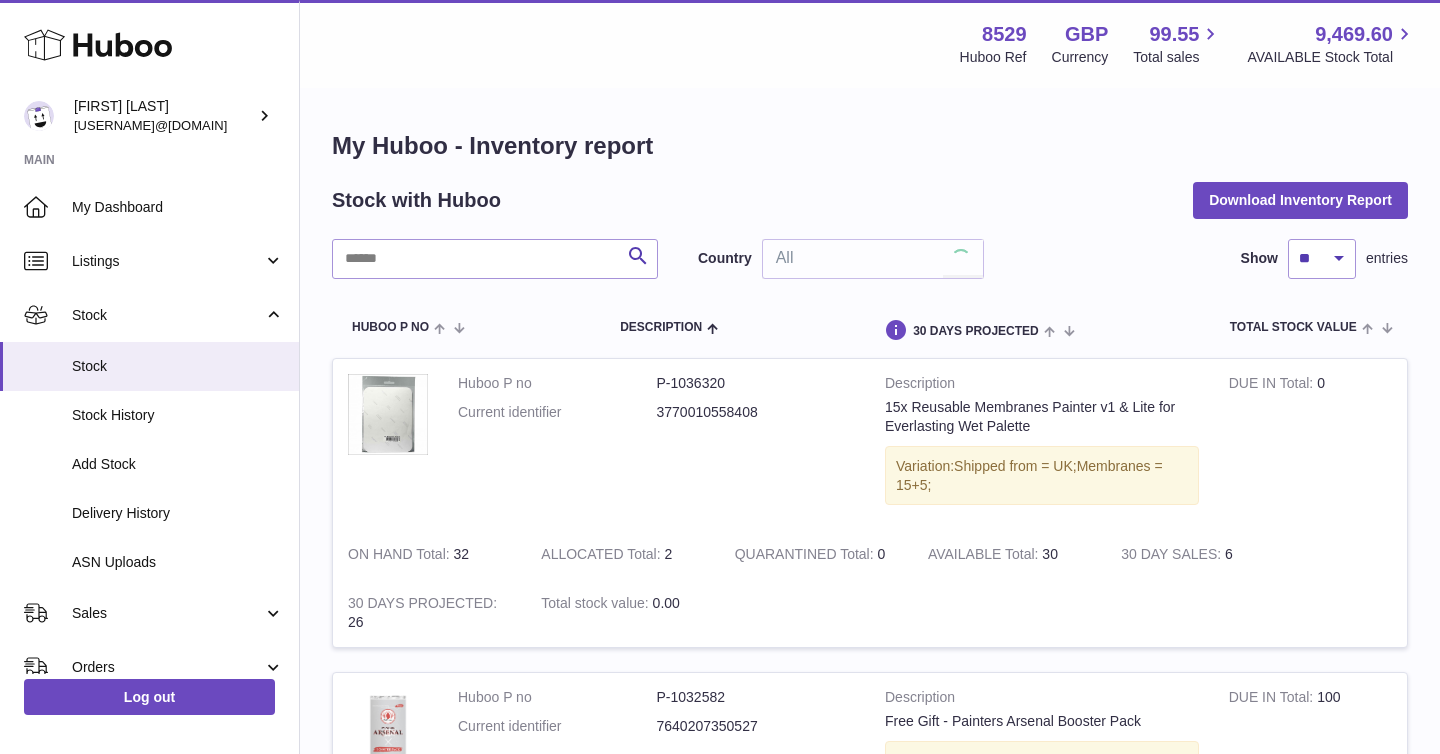 scroll, scrollTop: 0, scrollLeft: 0, axis: both 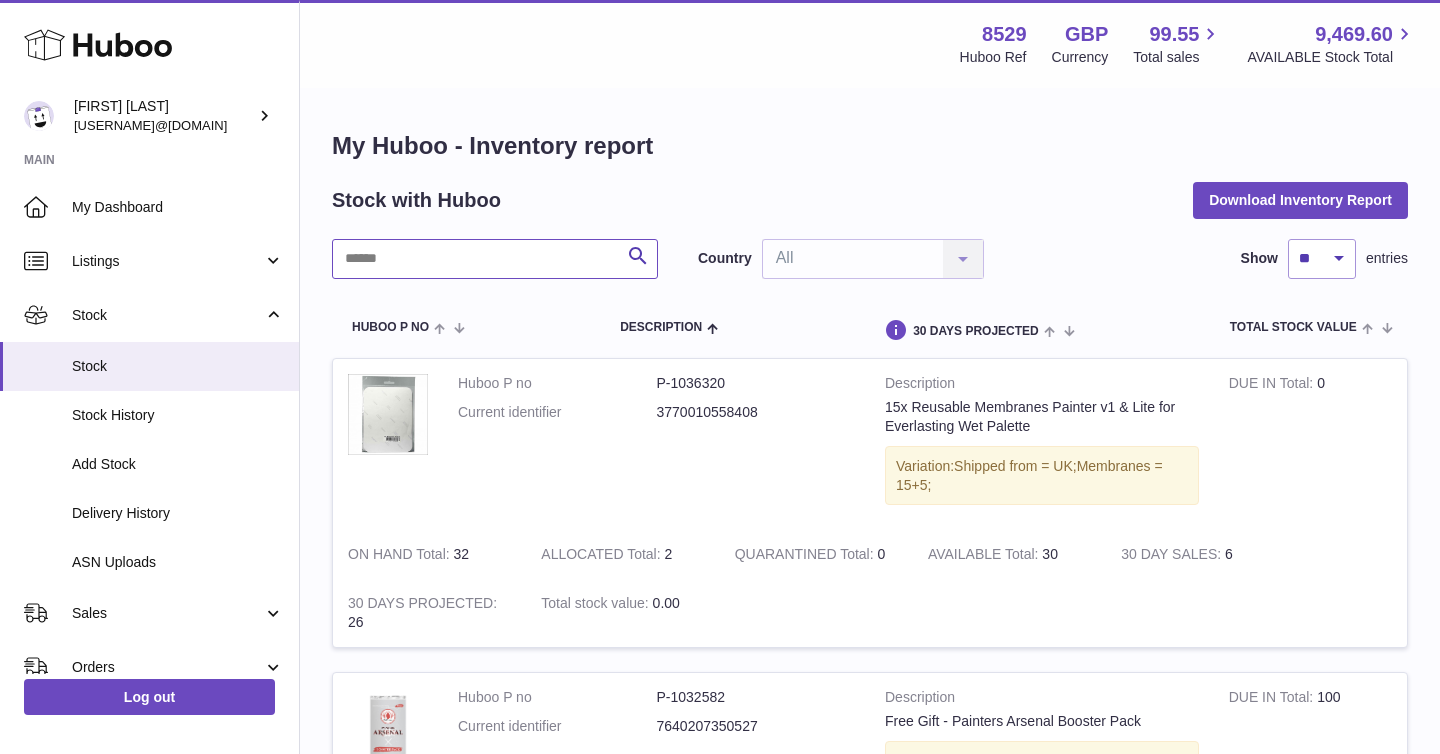 click at bounding box center (495, 259) 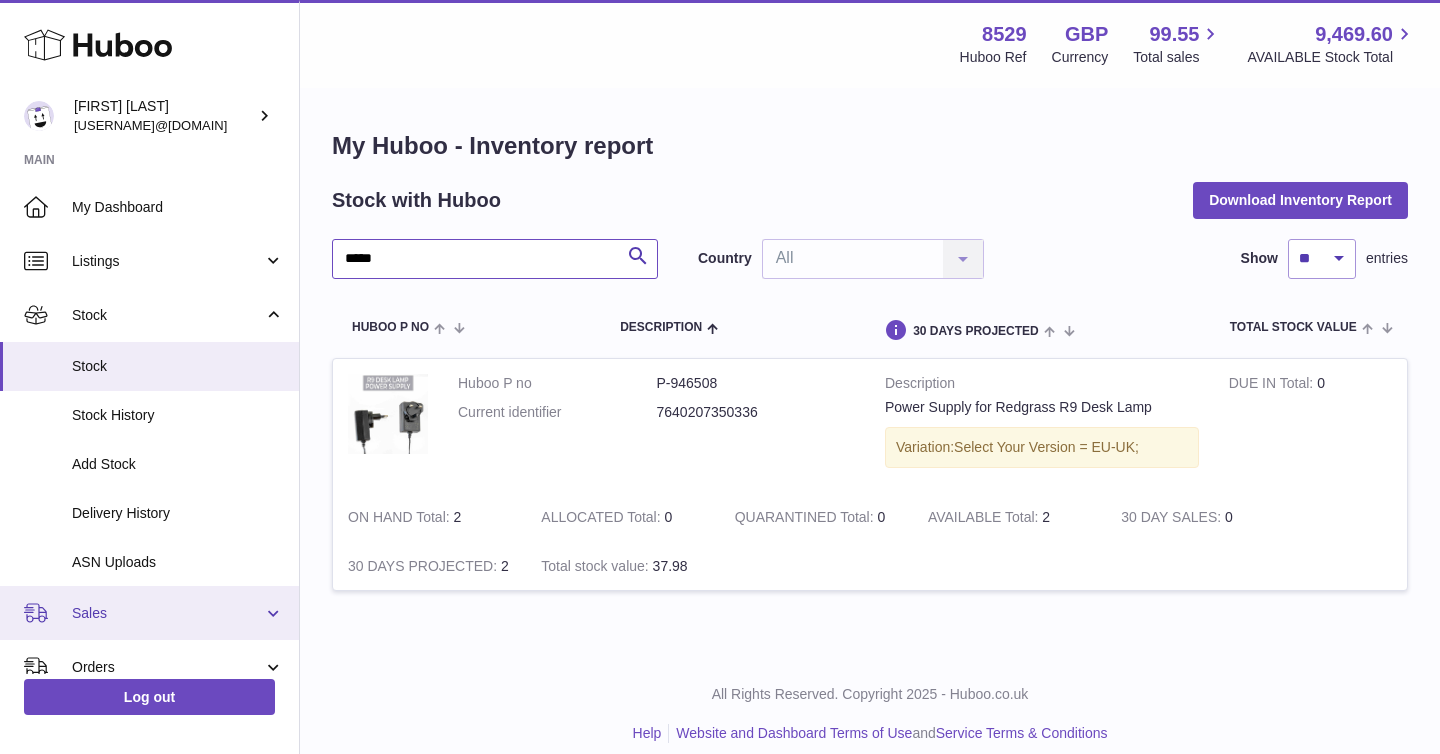 type on "*****" 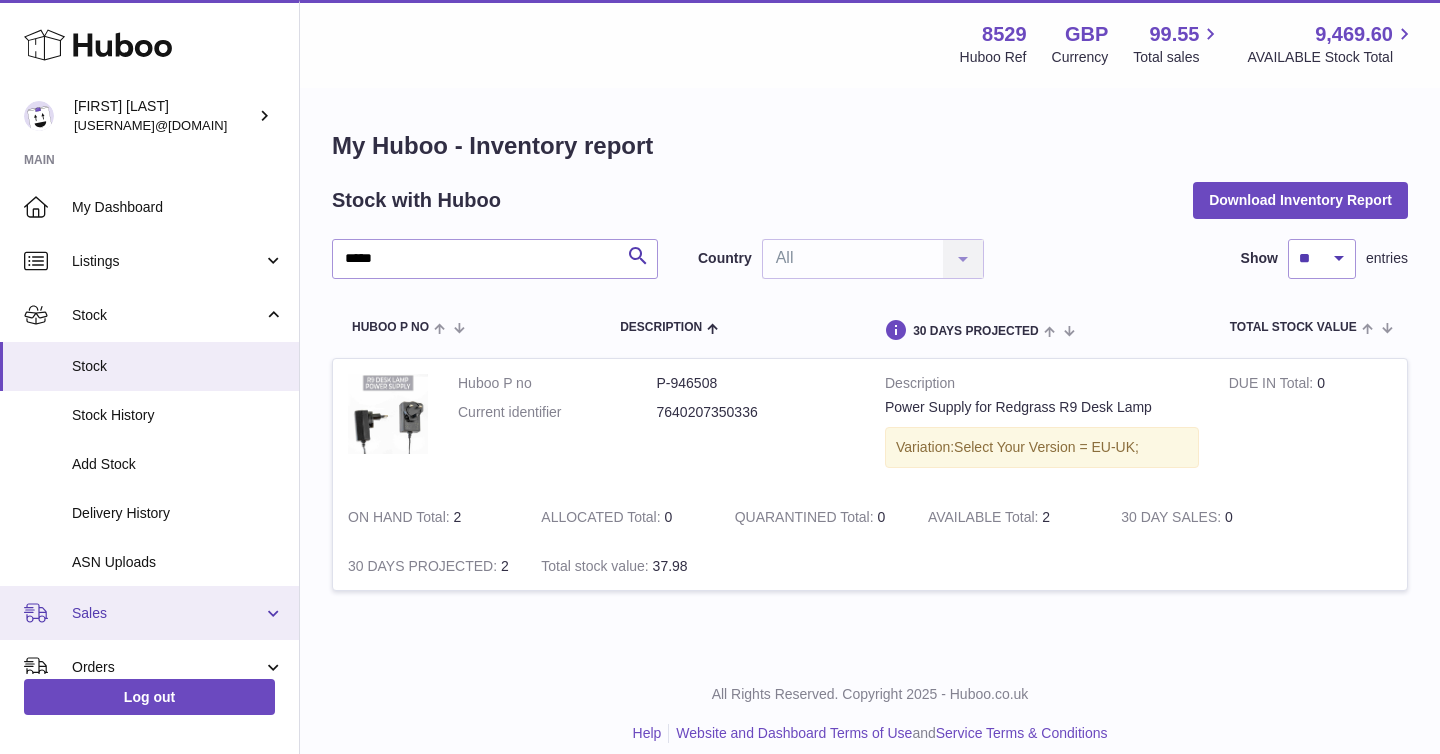 click on "Sales" at bounding box center (149, 613) 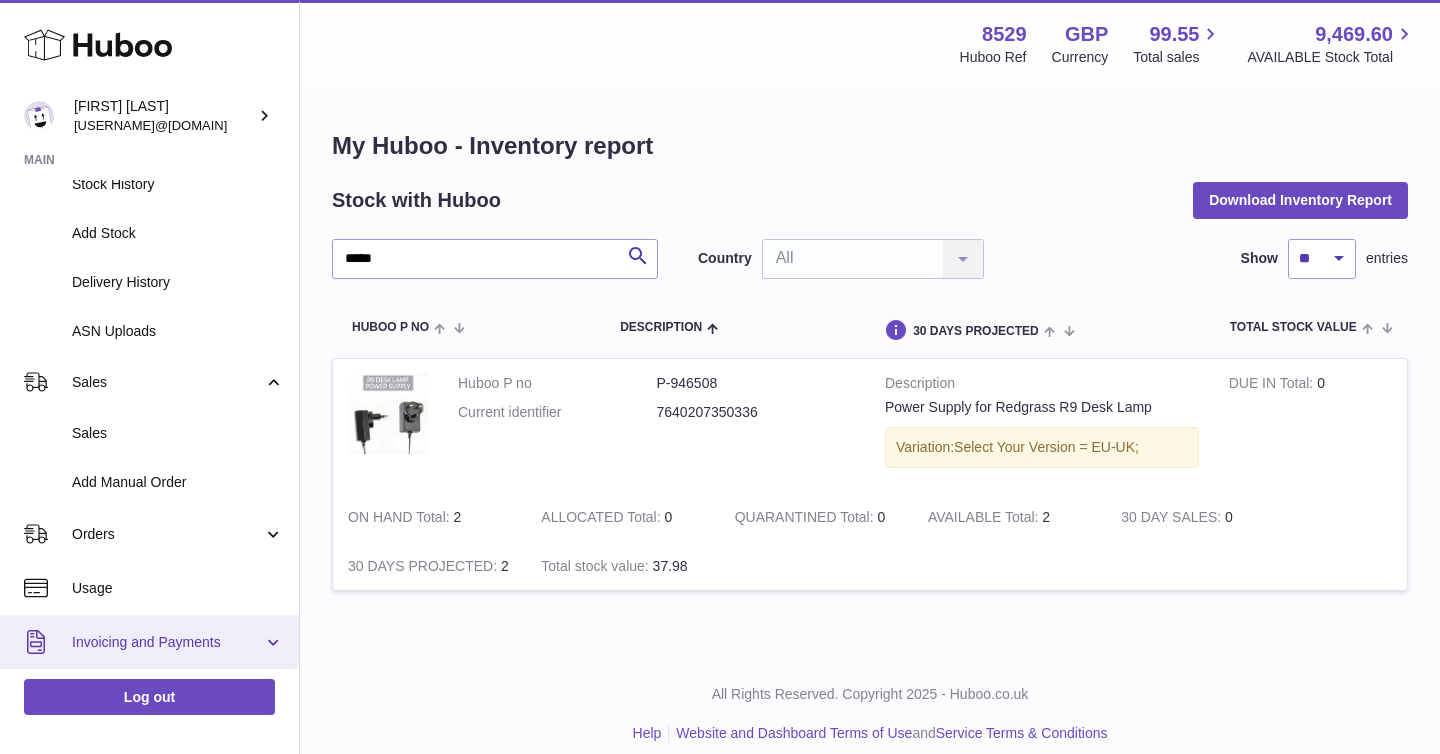 scroll, scrollTop: 265, scrollLeft: 0, axis: vertical 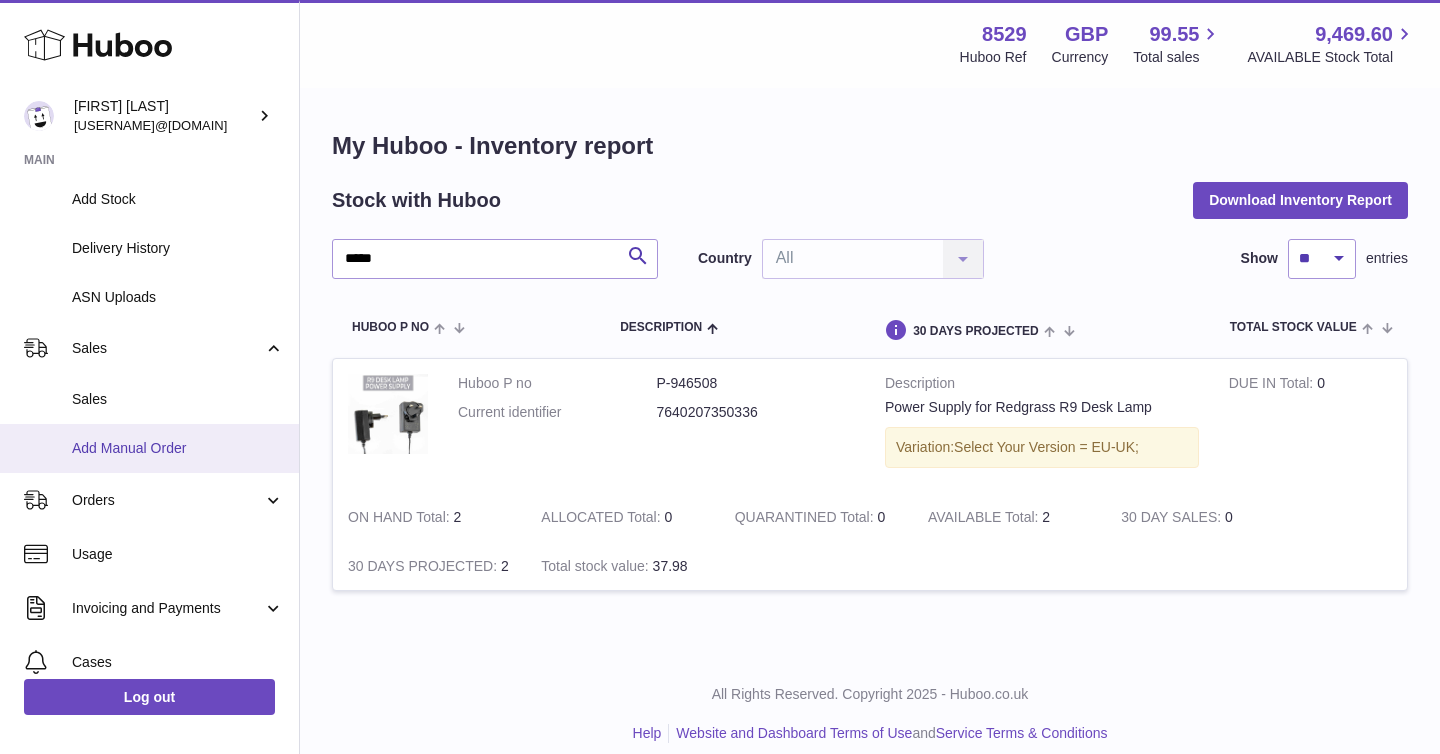 click on "Add Manual Order" at bounding box center [178, 448] 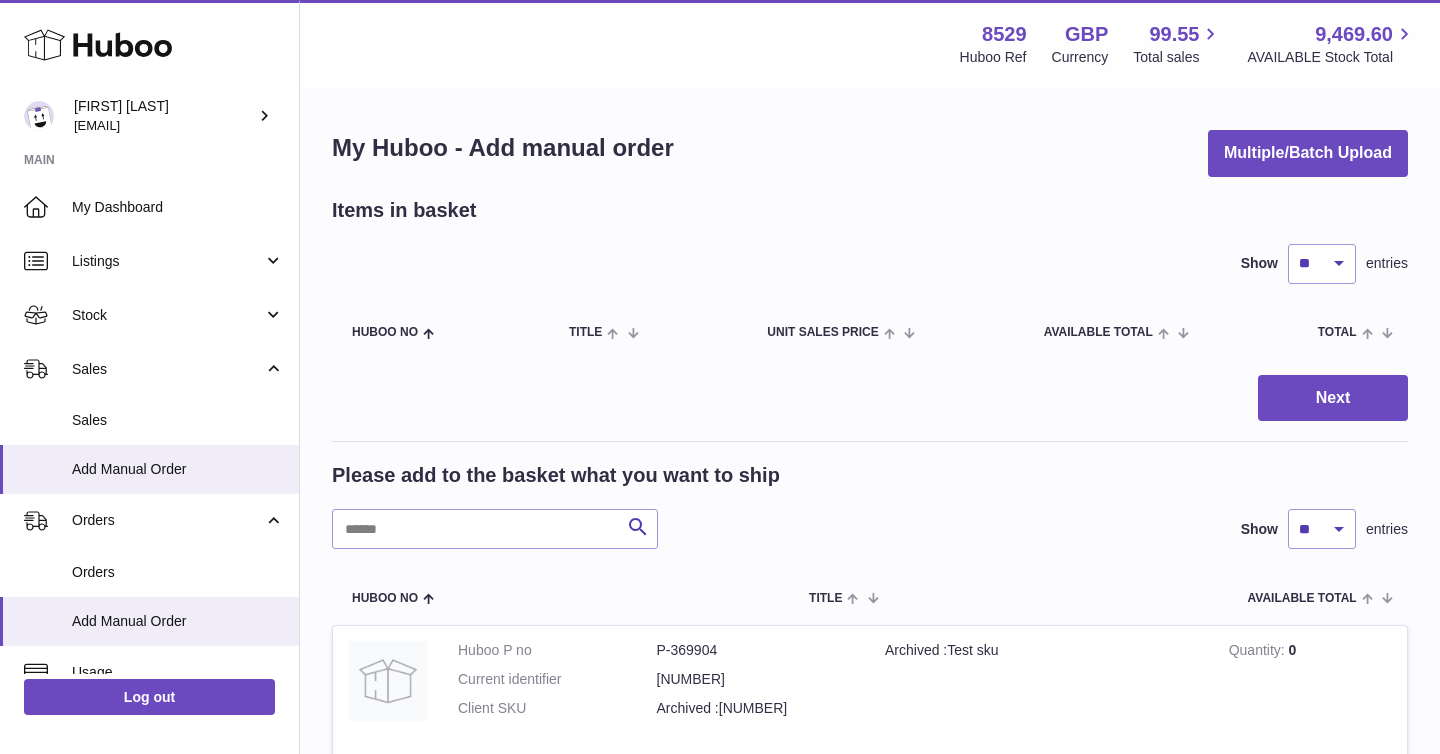 scroll, scrollTop: 0, scrollLeft: 0, axis: both 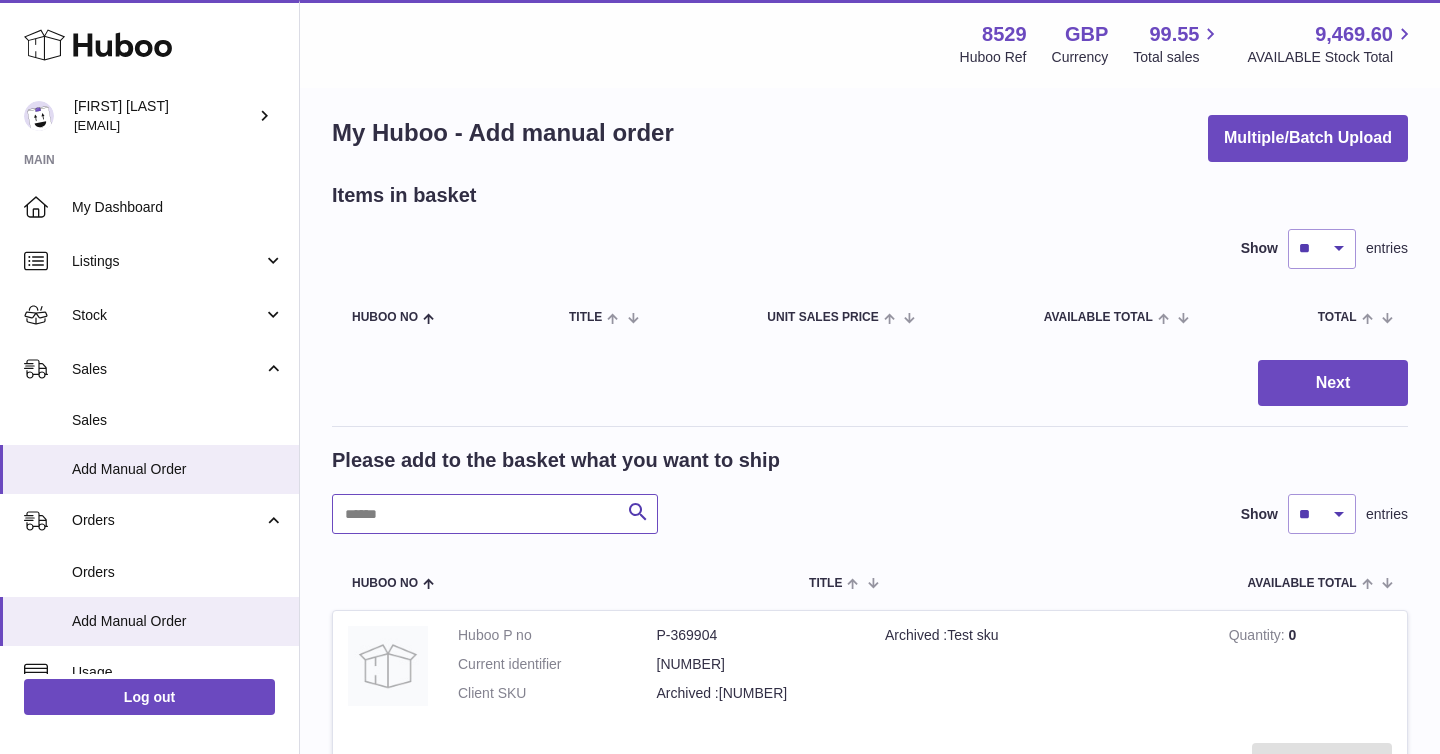 click at bounding box center [495, 514] 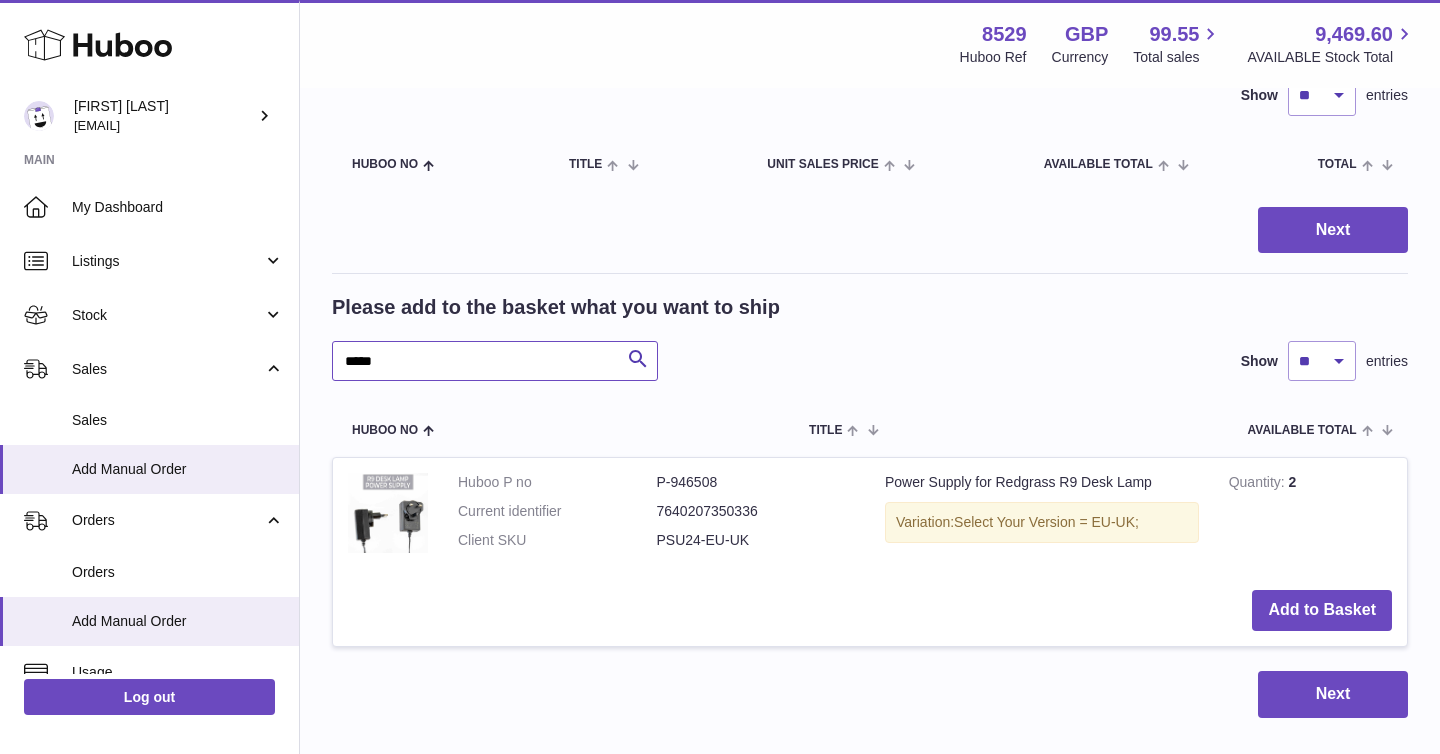scroll, scrollTop: 169, scrollLeft: 0, axis: vertical 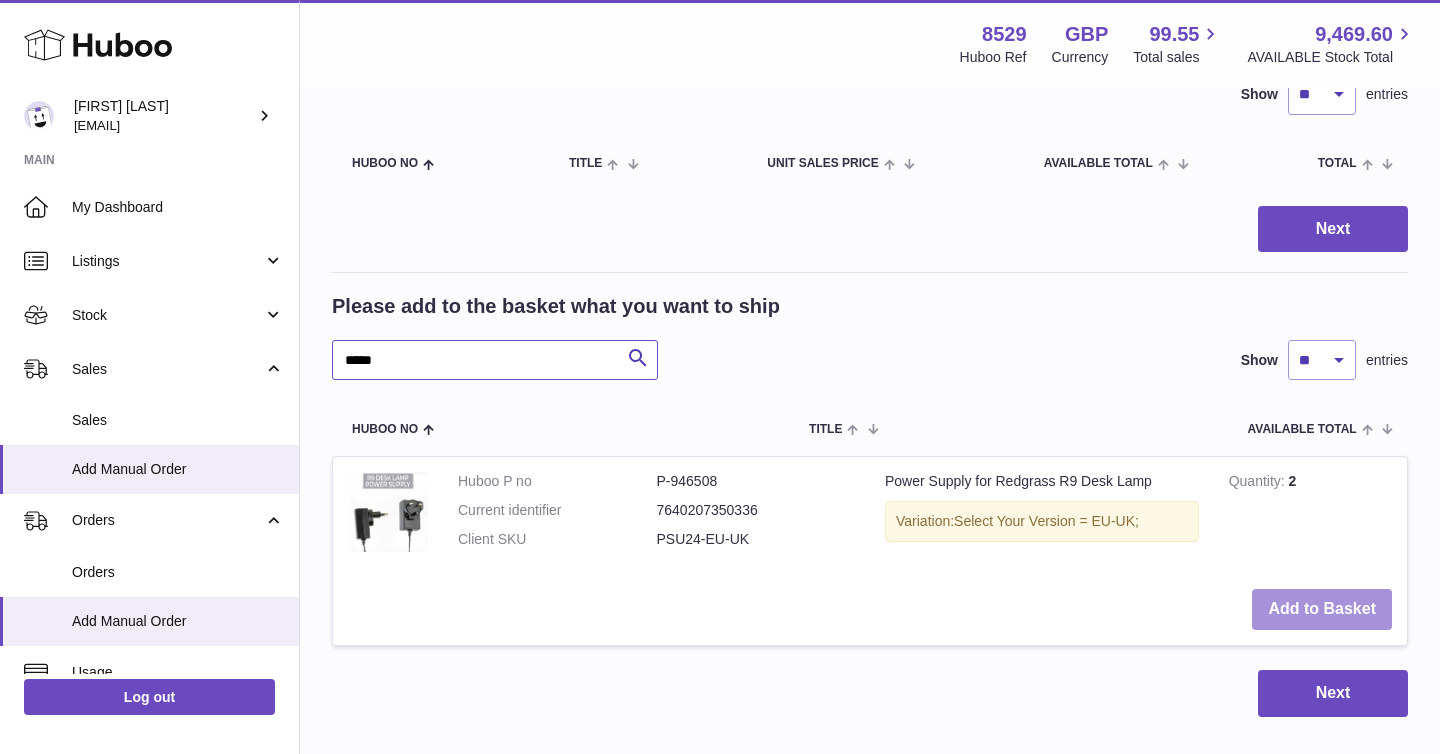 type on "*****" 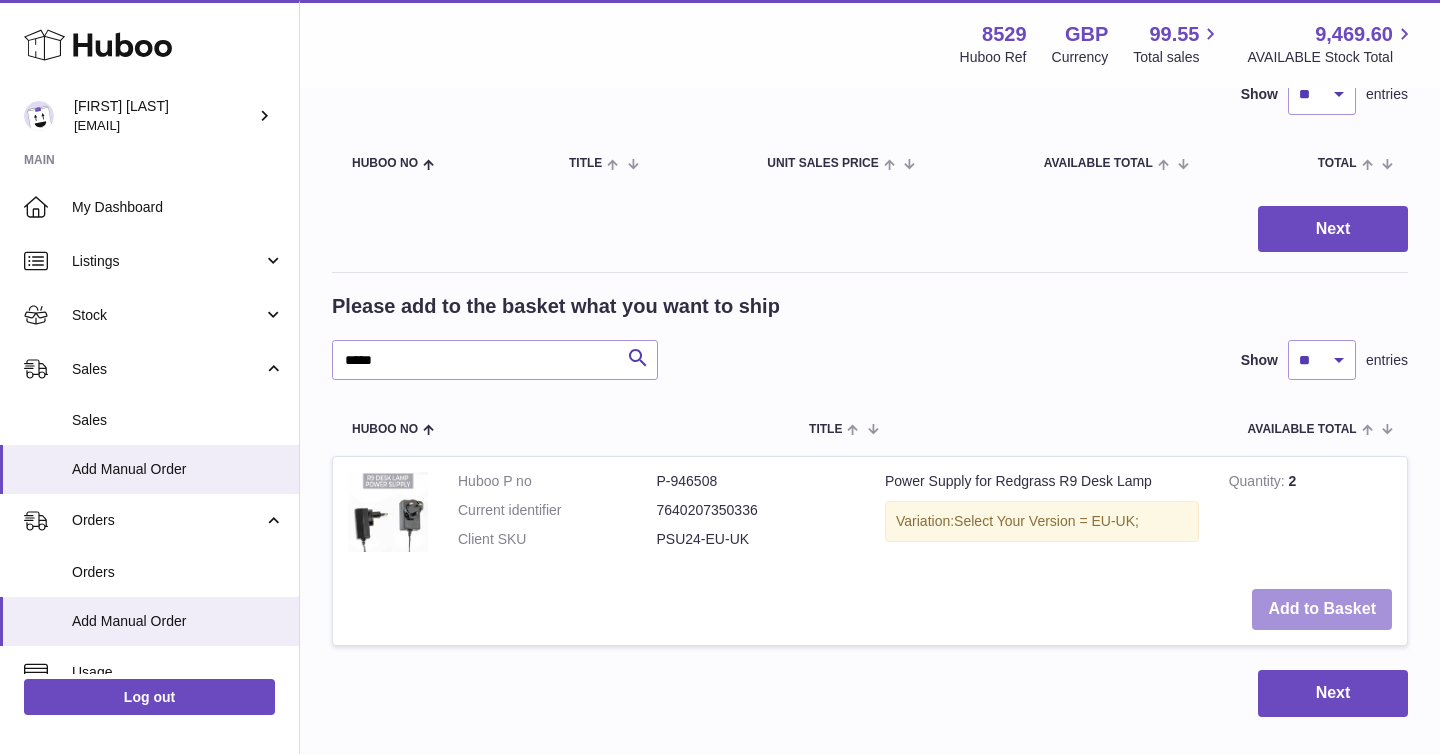 click on "Add to Basket" at bounding box center (1322, 609) 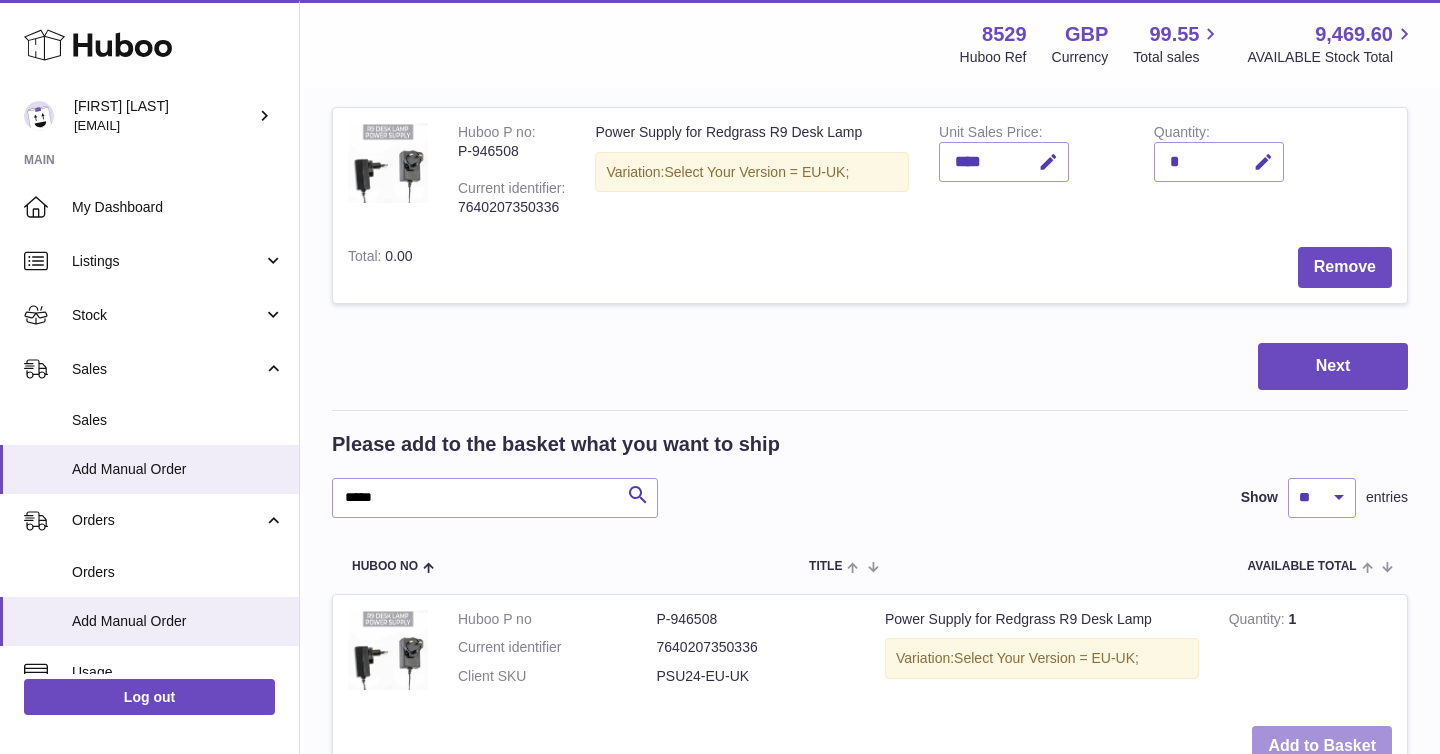 scroll, scrollTop: 510, scrollLeft: 0, axis: vertical 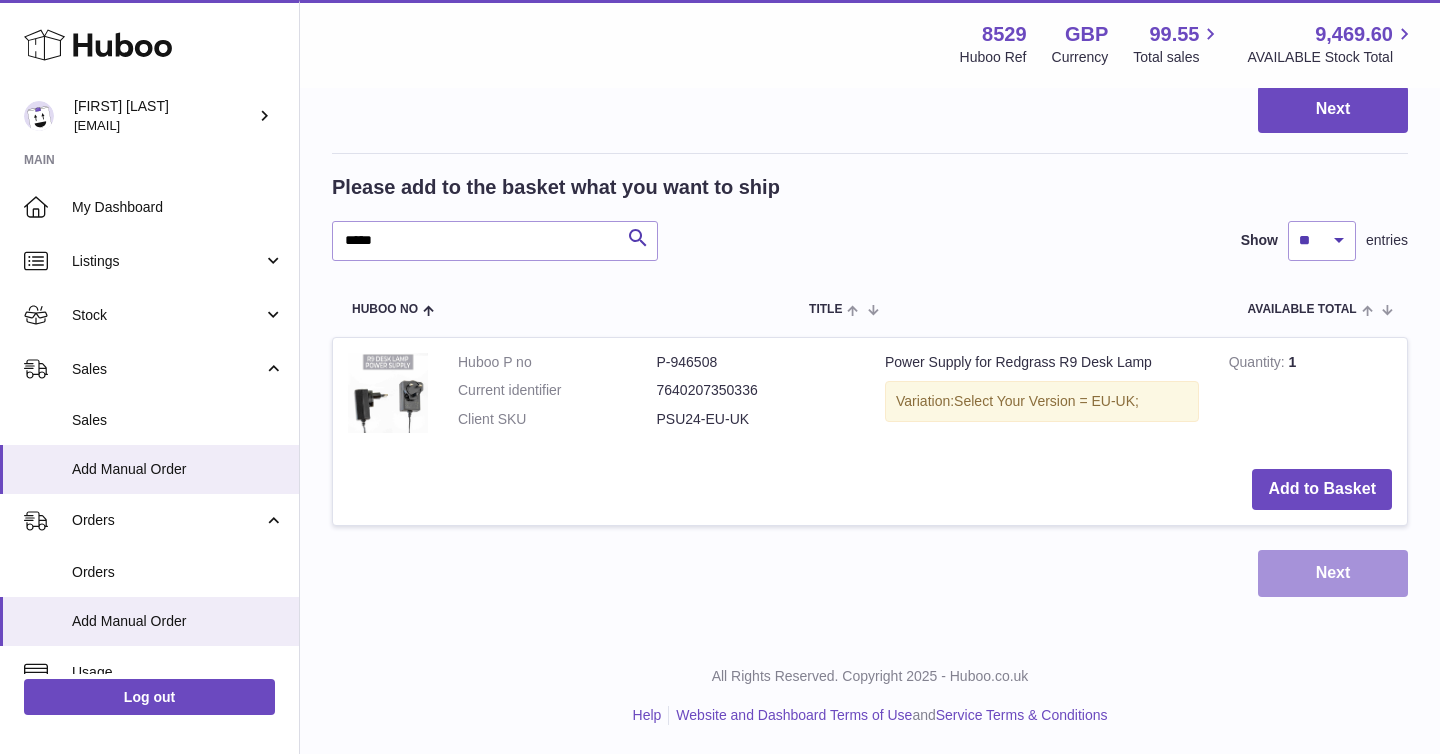 click on "Next" at bounding box center (1333, 573) 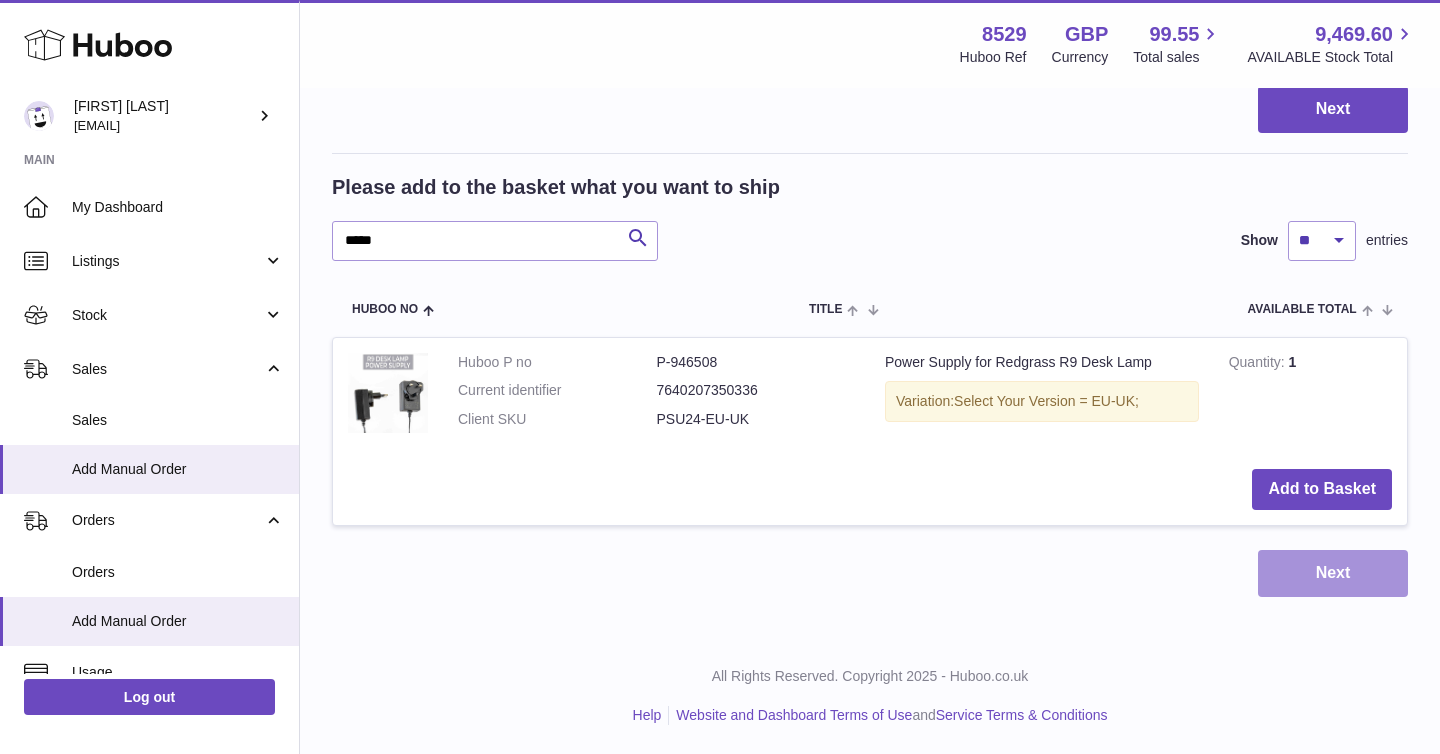 scroll, scrollTop: 0, scrollLeft: 0, axis: both 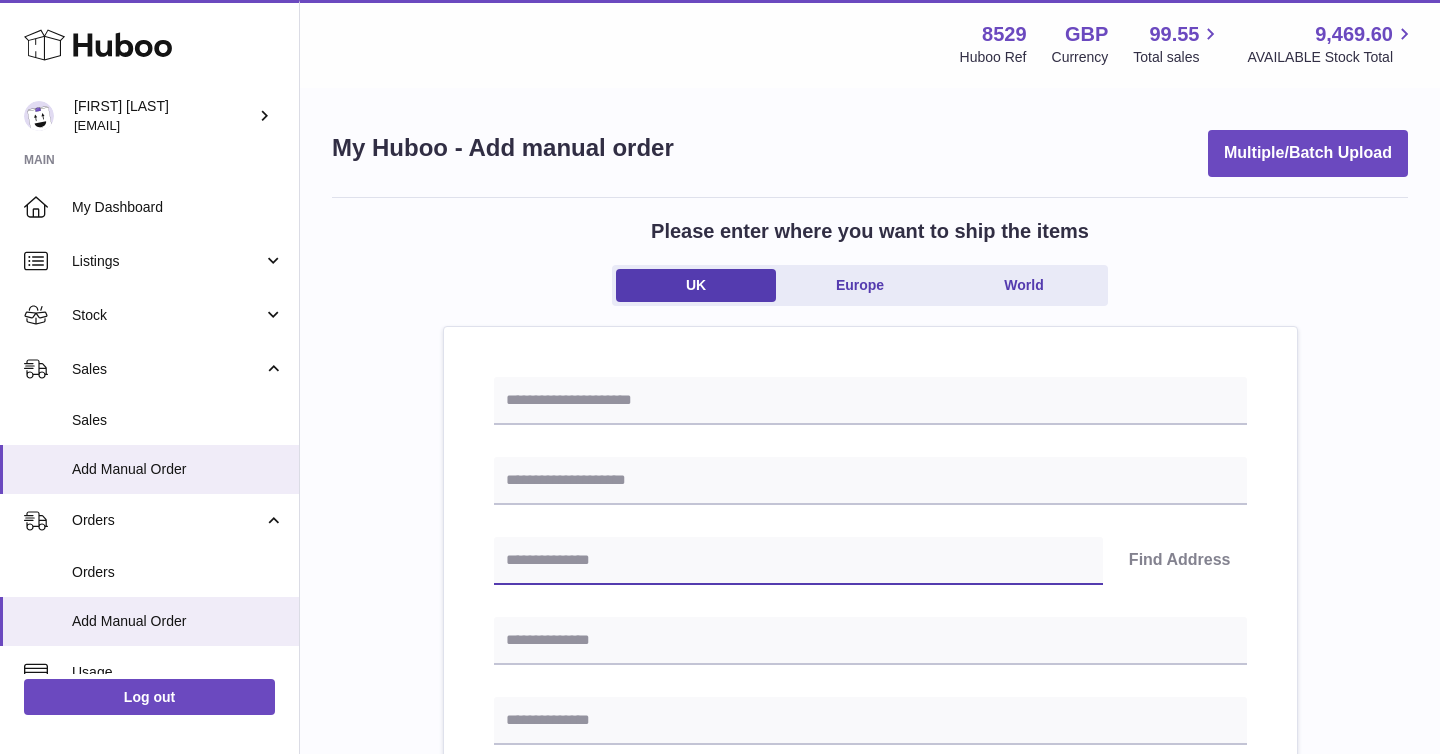 click at bounding box center [798, 561] 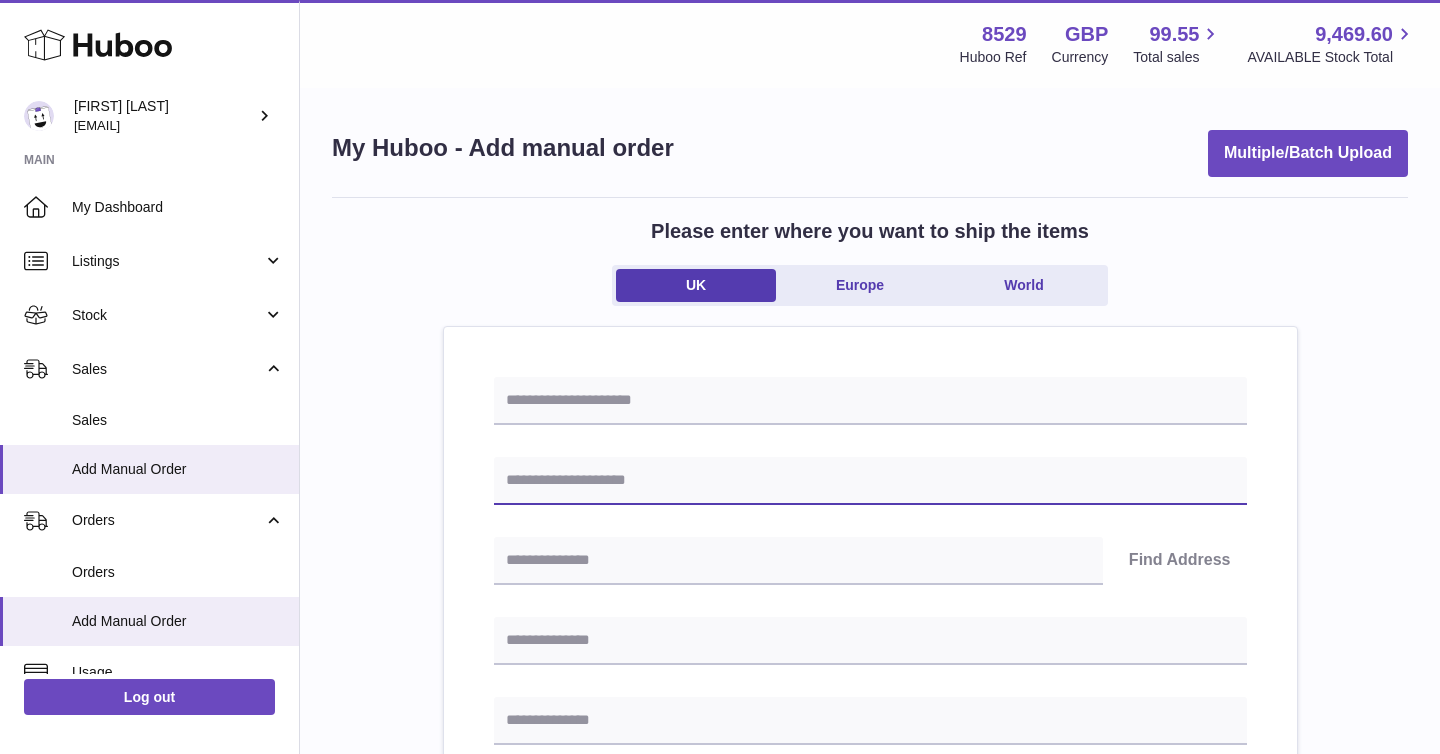 click at bounding box center (870, 481) 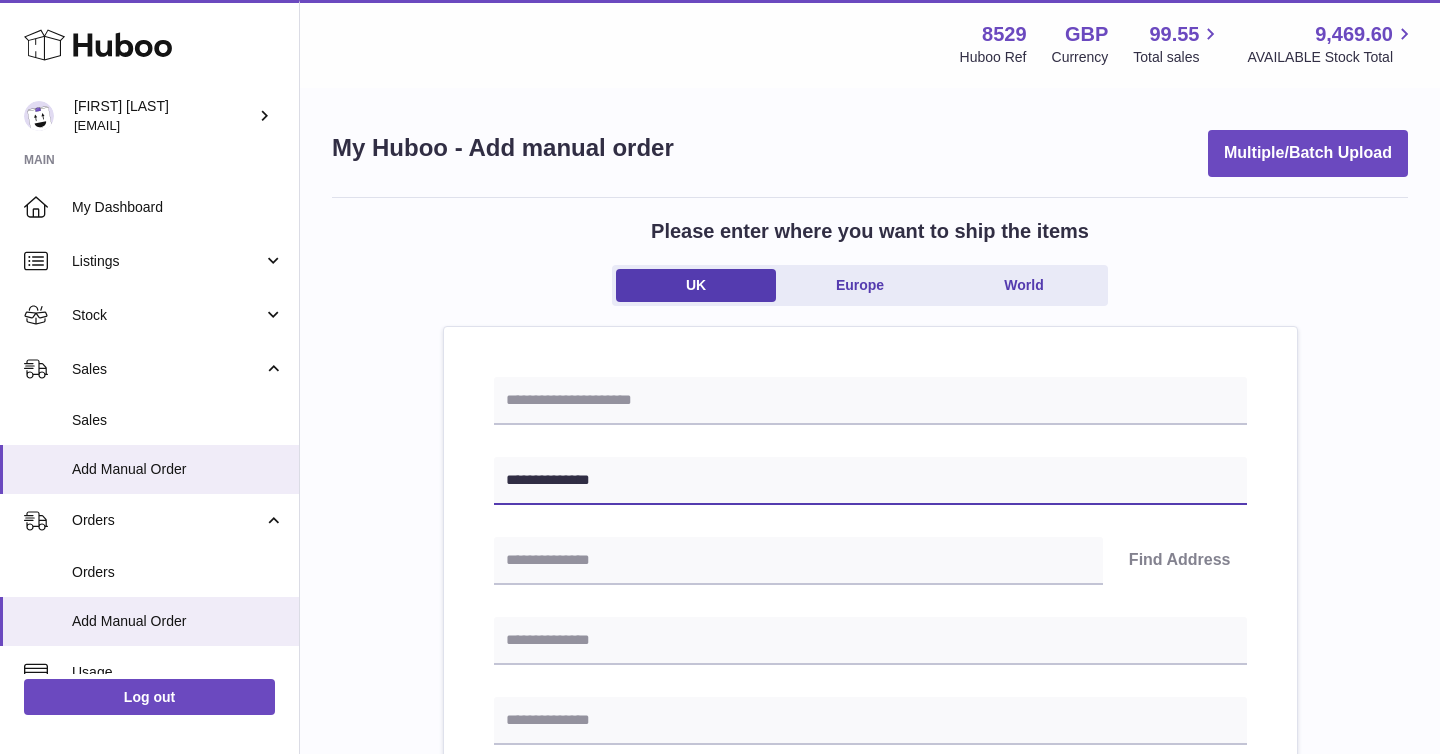 type on "**********" 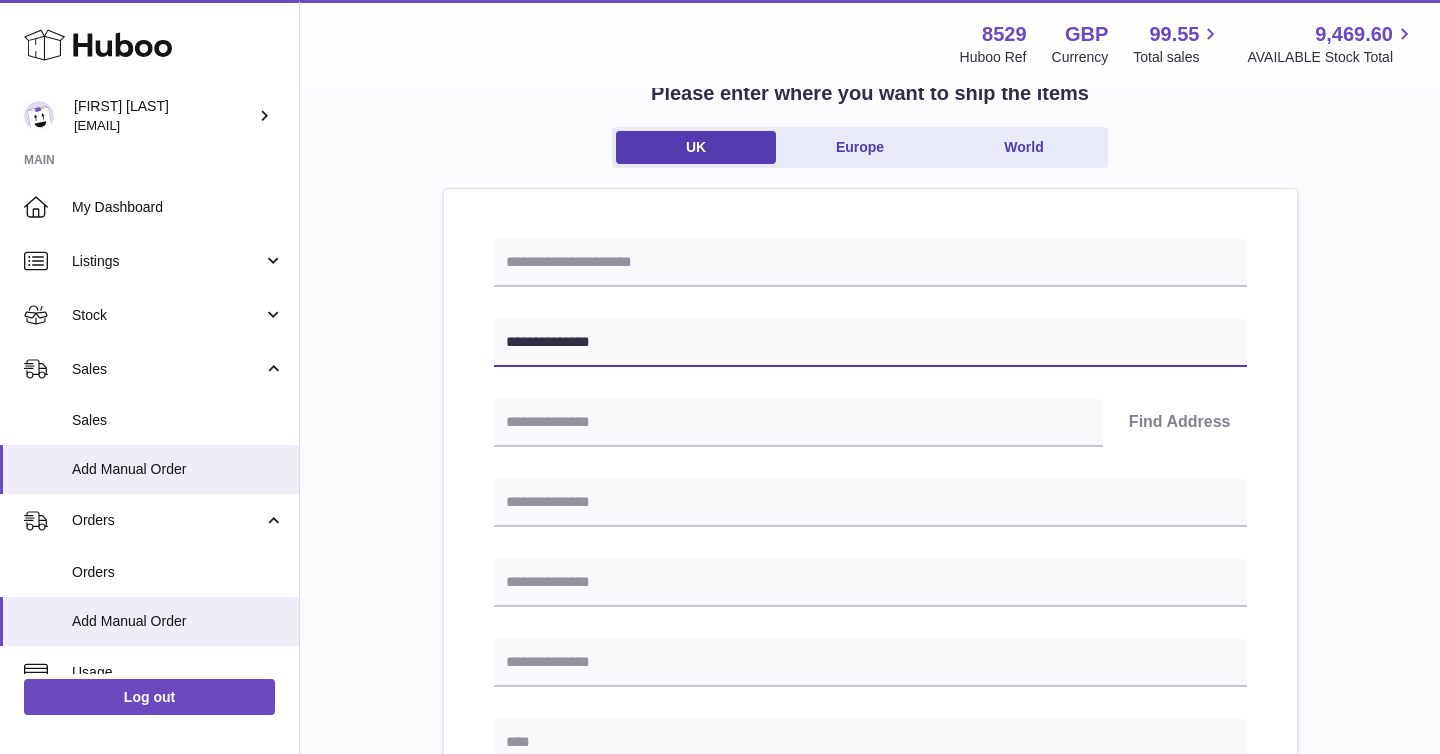 scroll, scrollTop: 216, scrollLeft: 0, axis: vertical 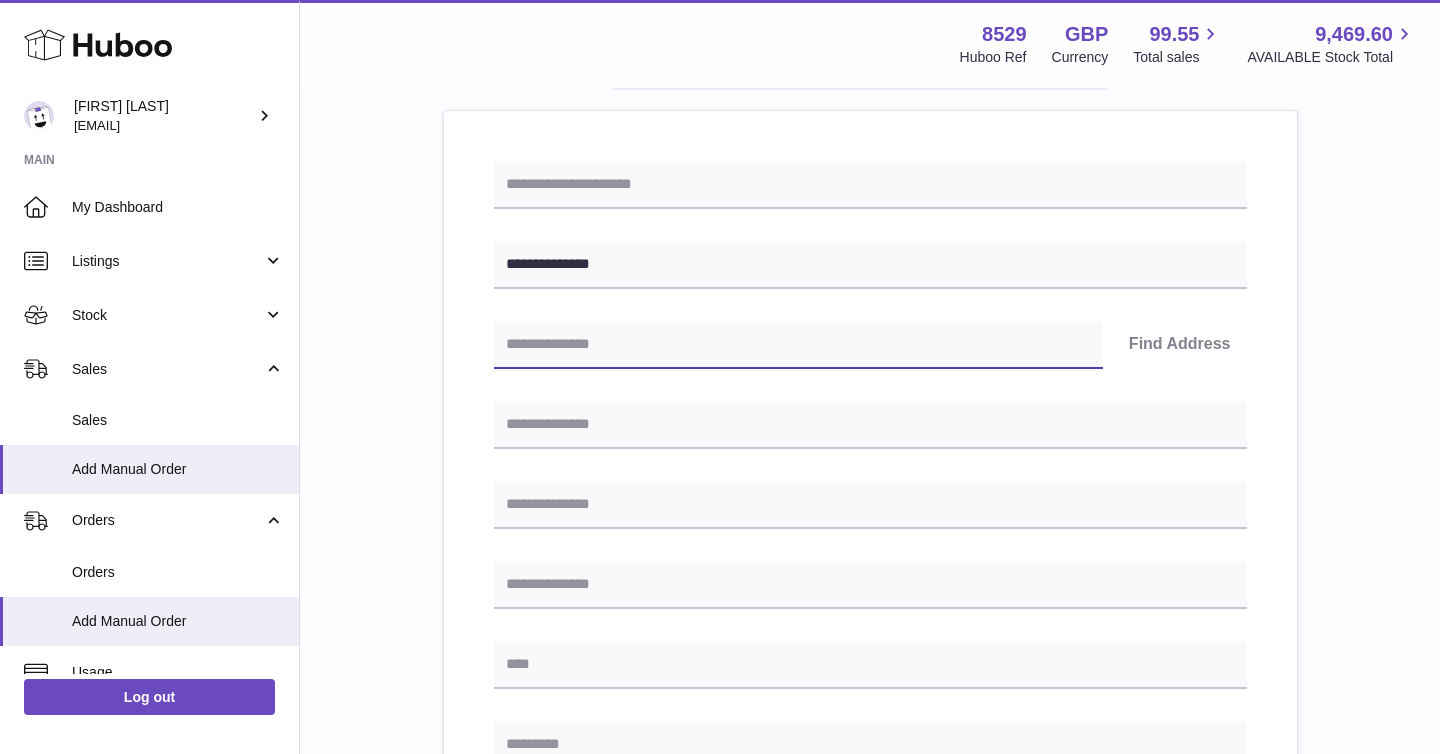 click at bounding box center (798, 345) 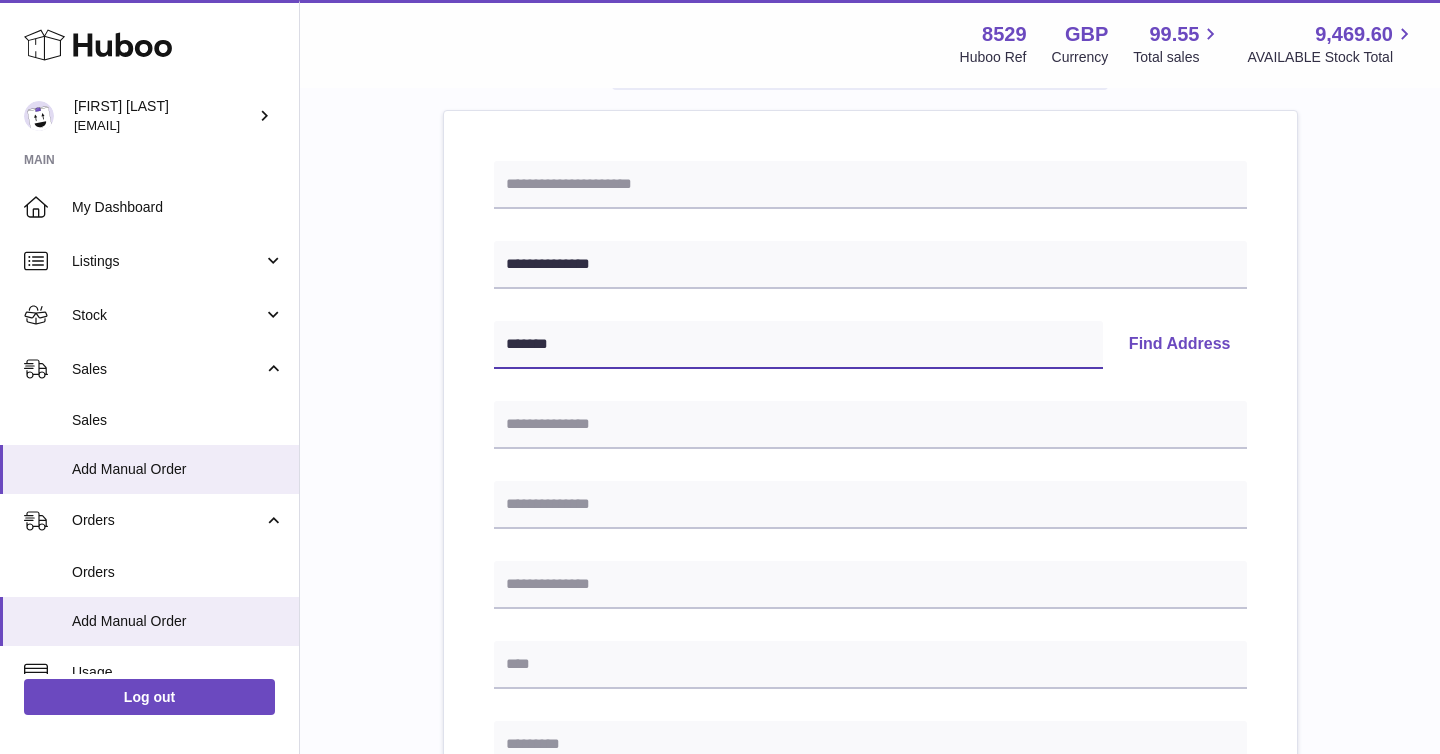 type on "*******" 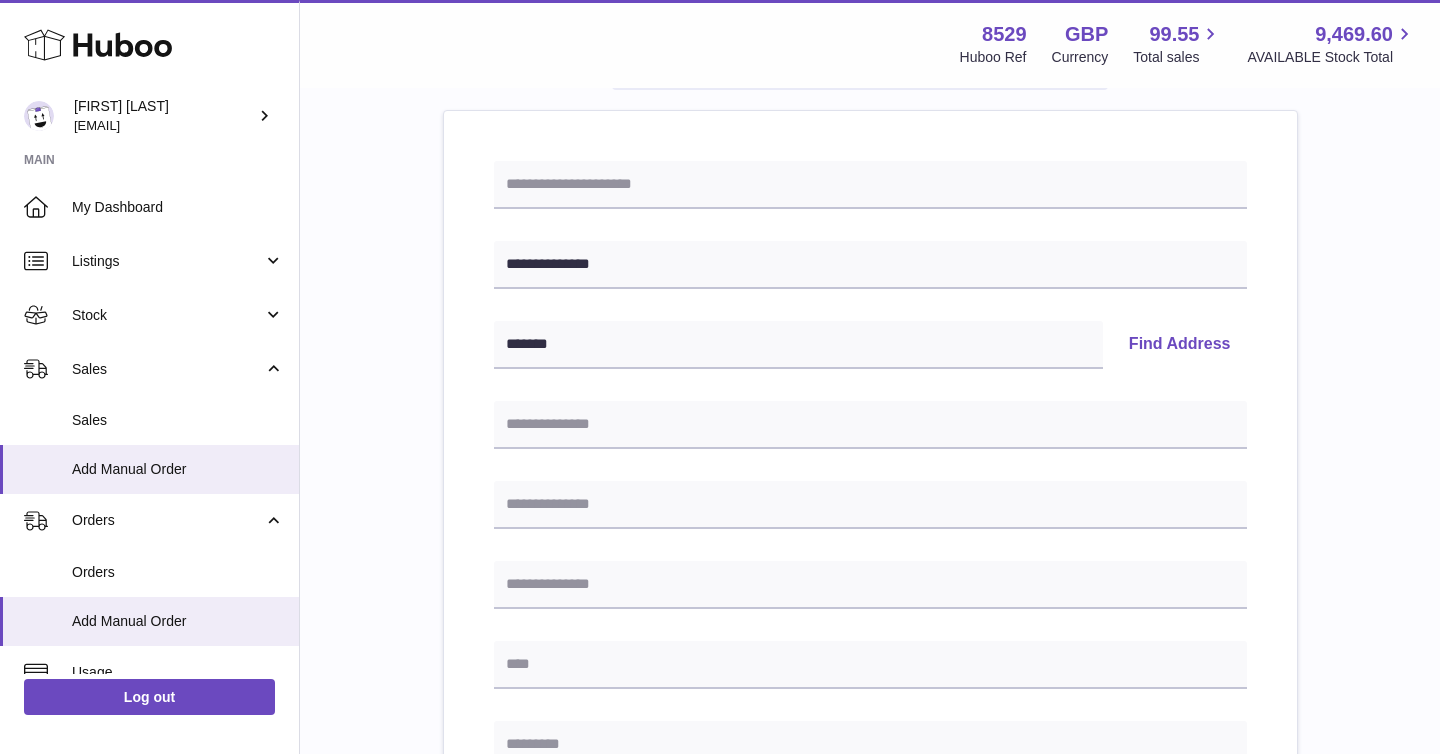 click on "Find Address" at bounding box center [1180, 345] 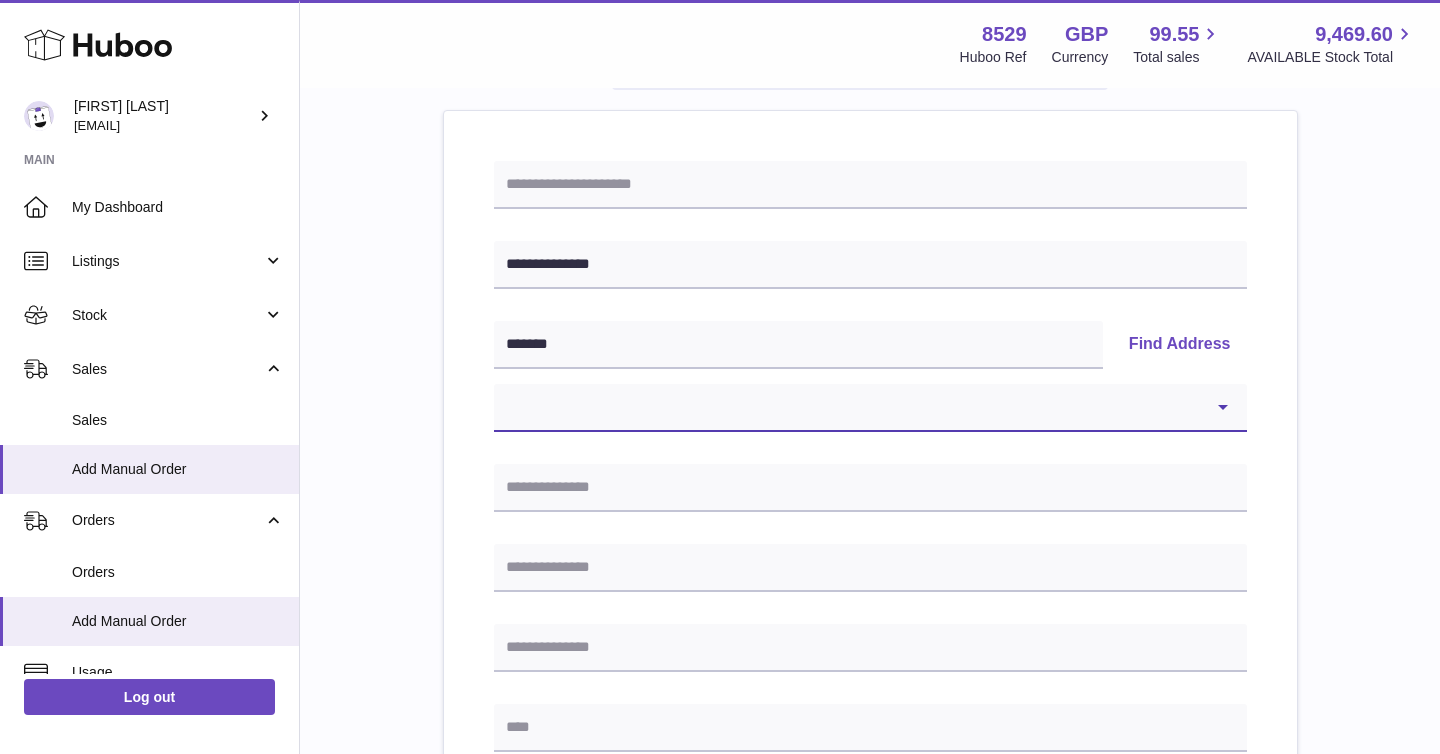 click on "**********" at bounding box center [870, 408] 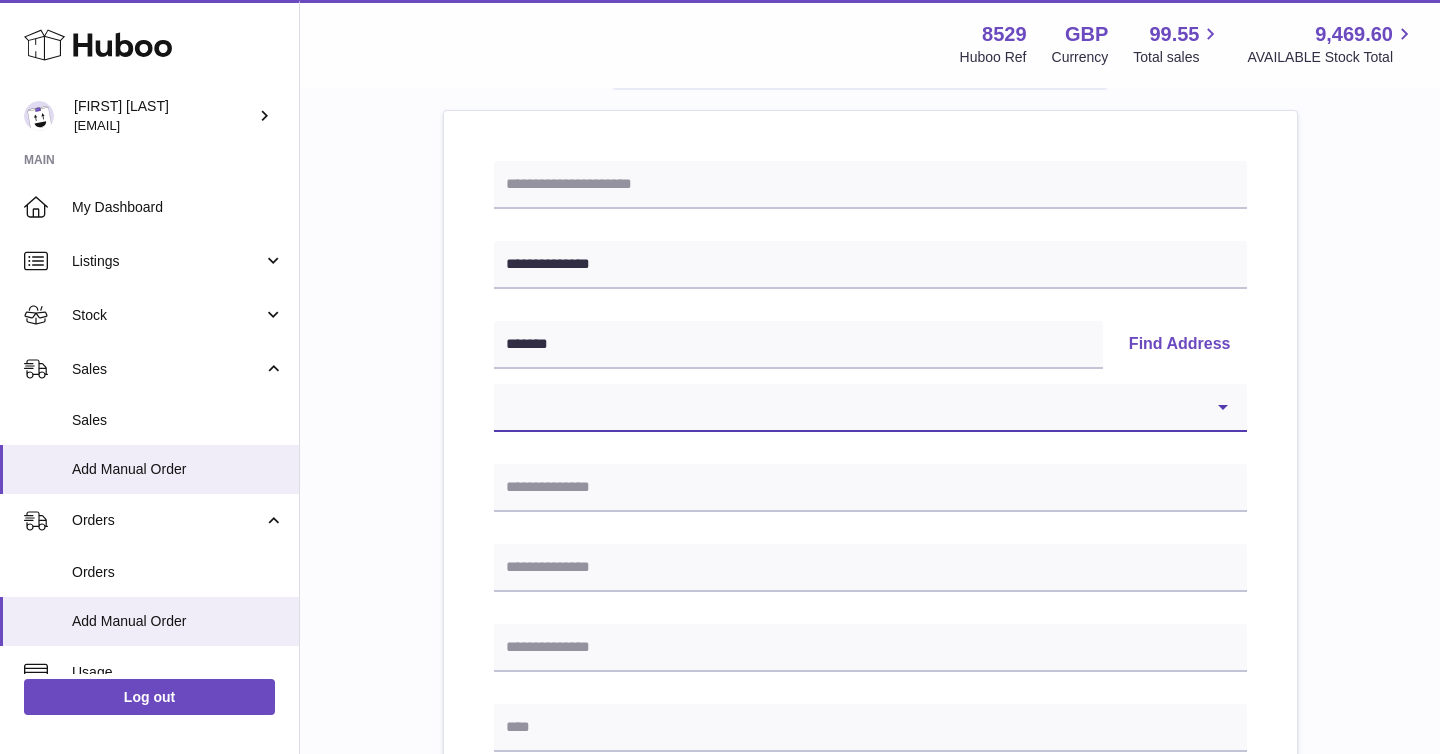 select on "*" 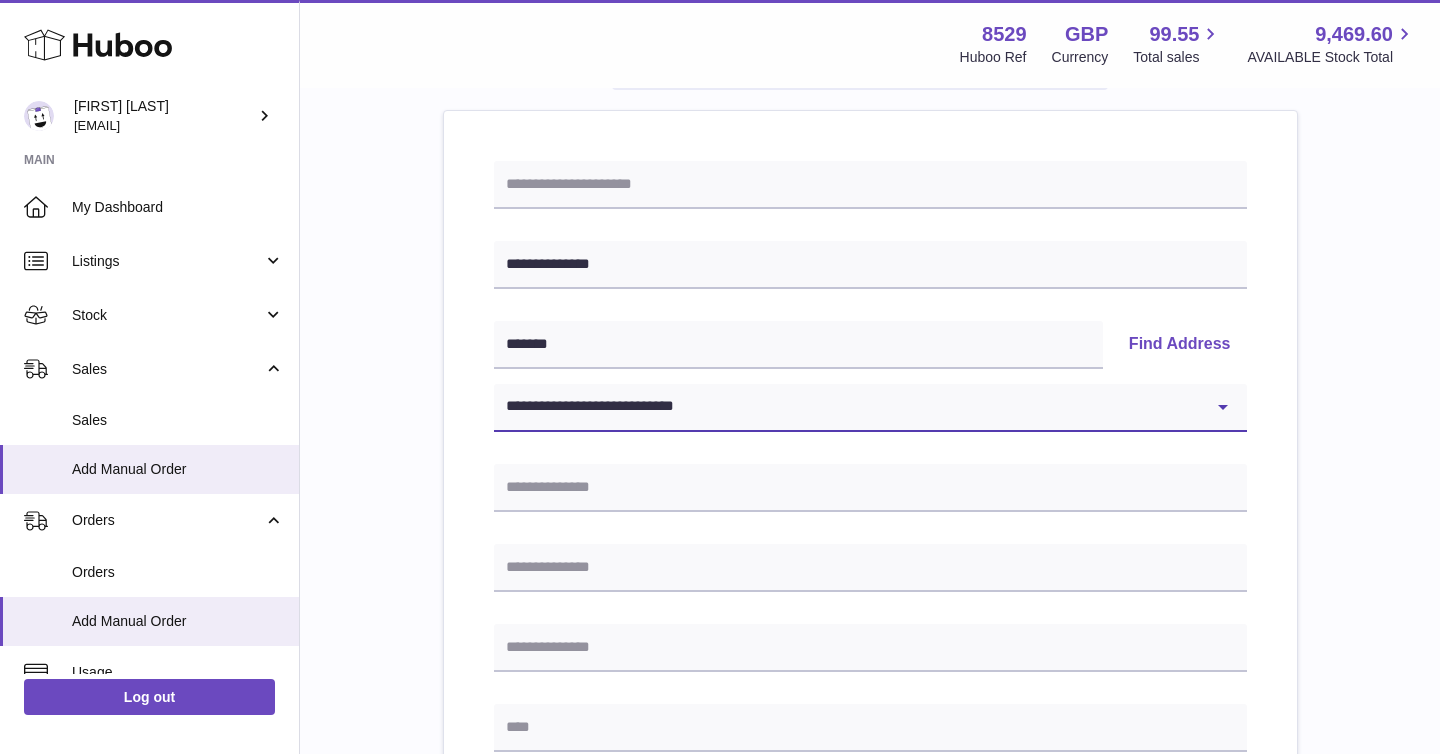 type on "**********" 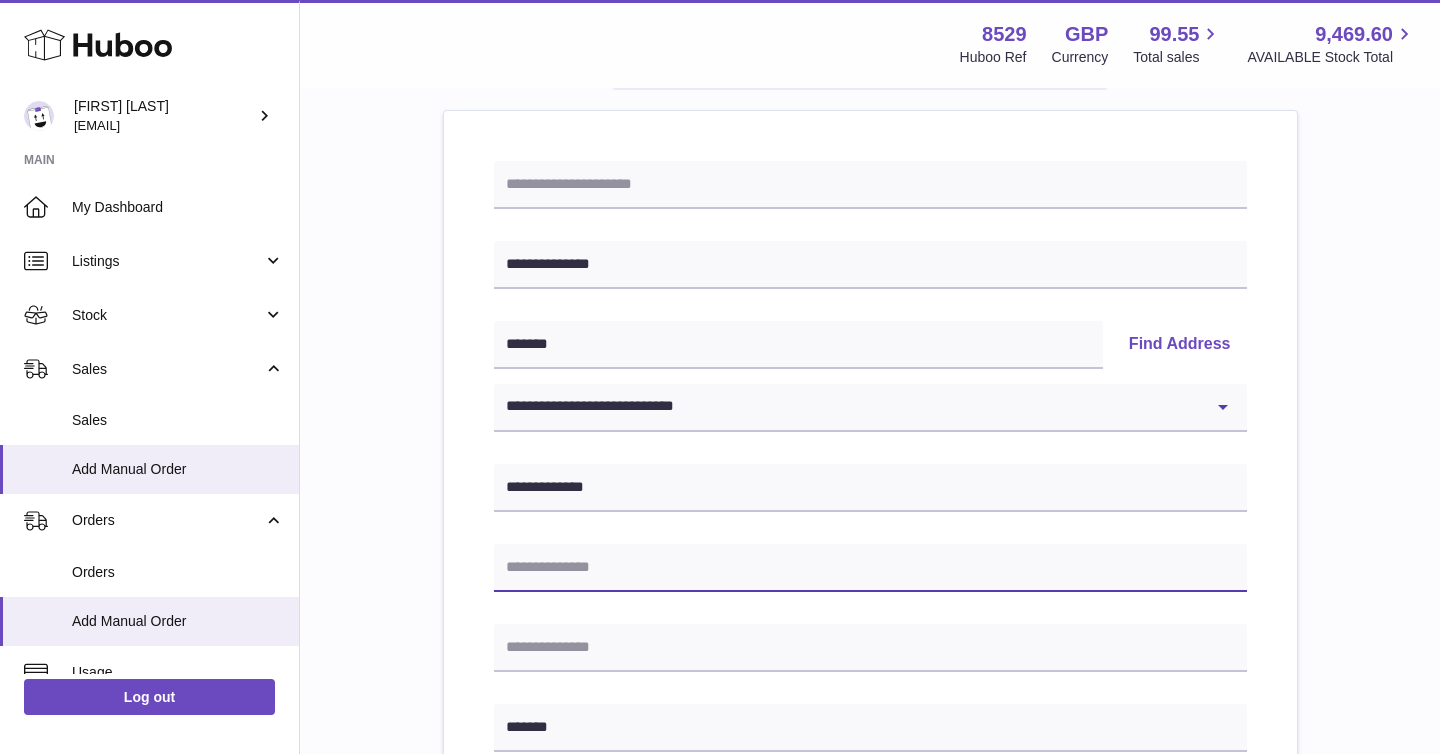 click at bounding box center (870, 568) 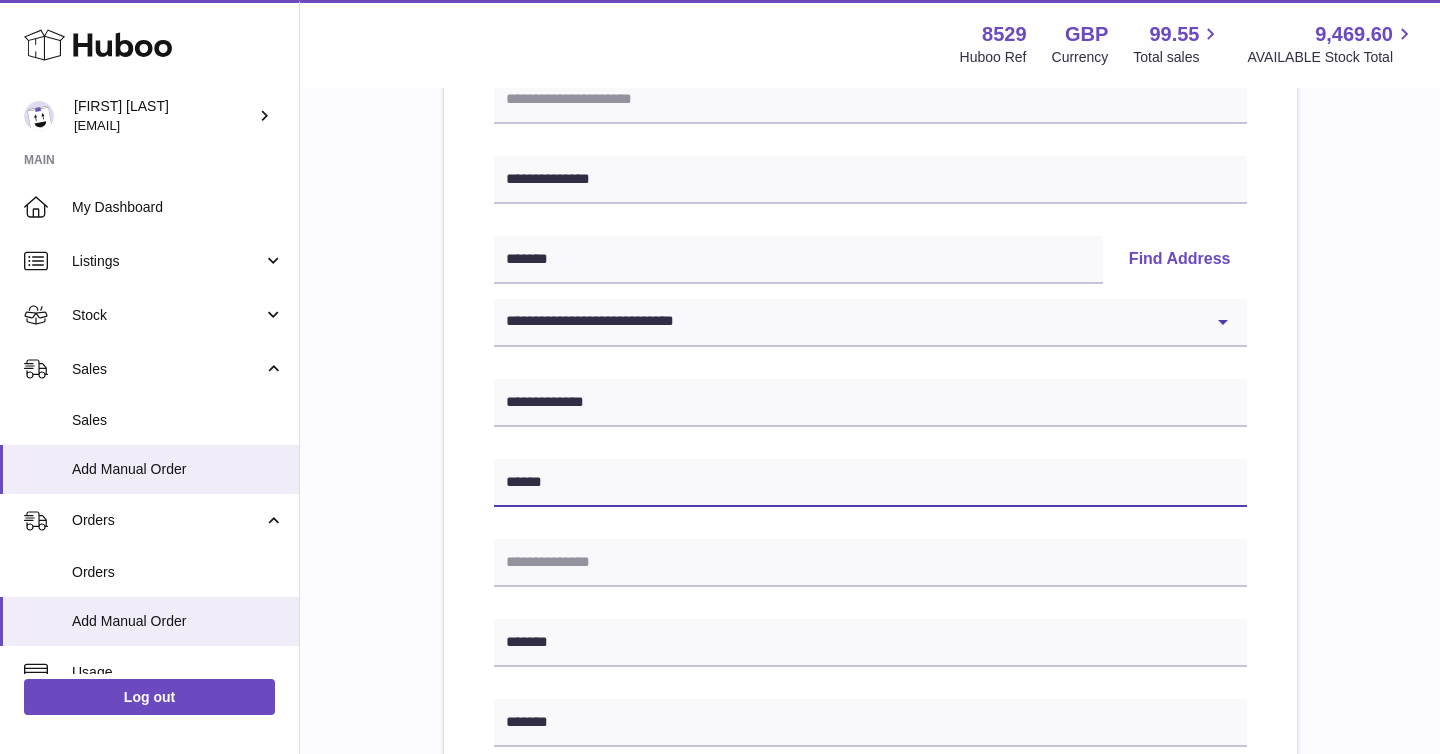 scroll, scrollTop: 0, scrollLeft: 0, axis: both 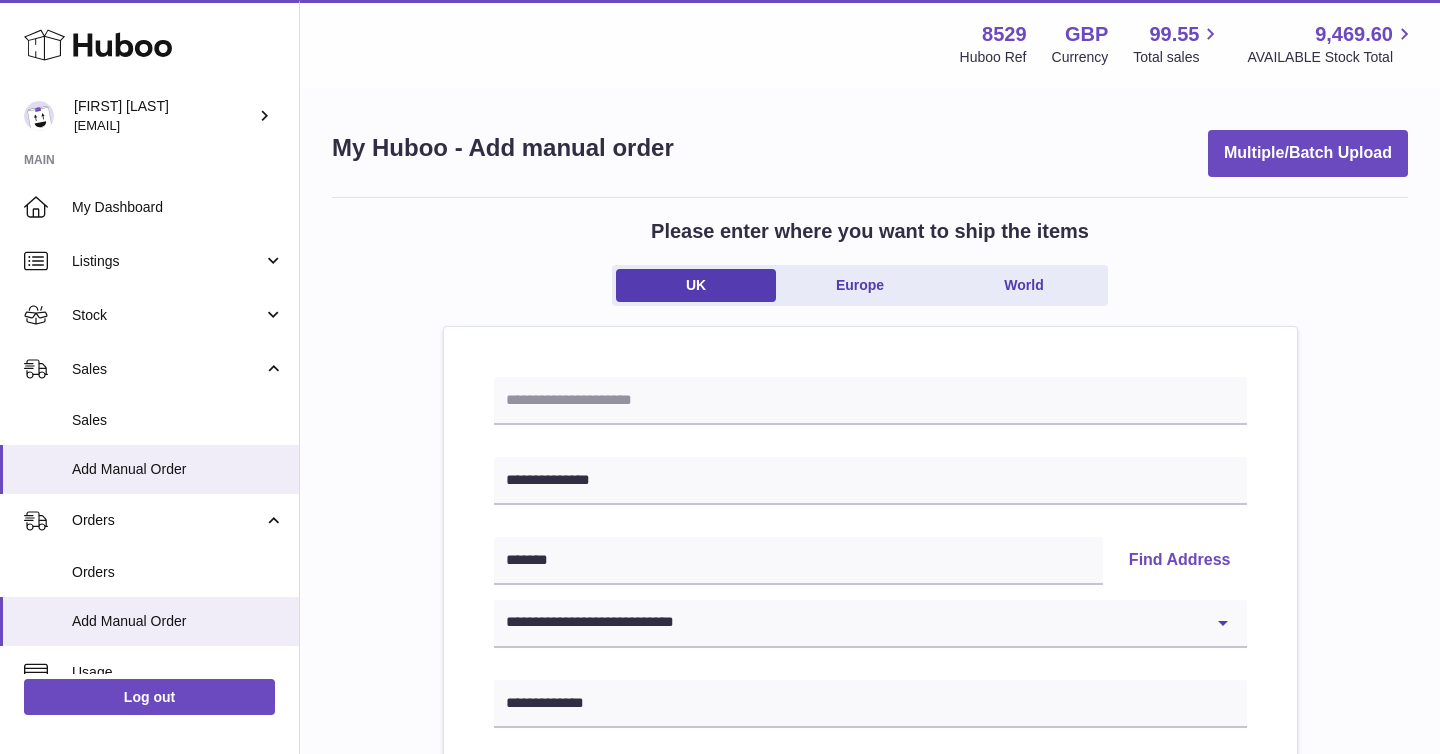 type on "******" 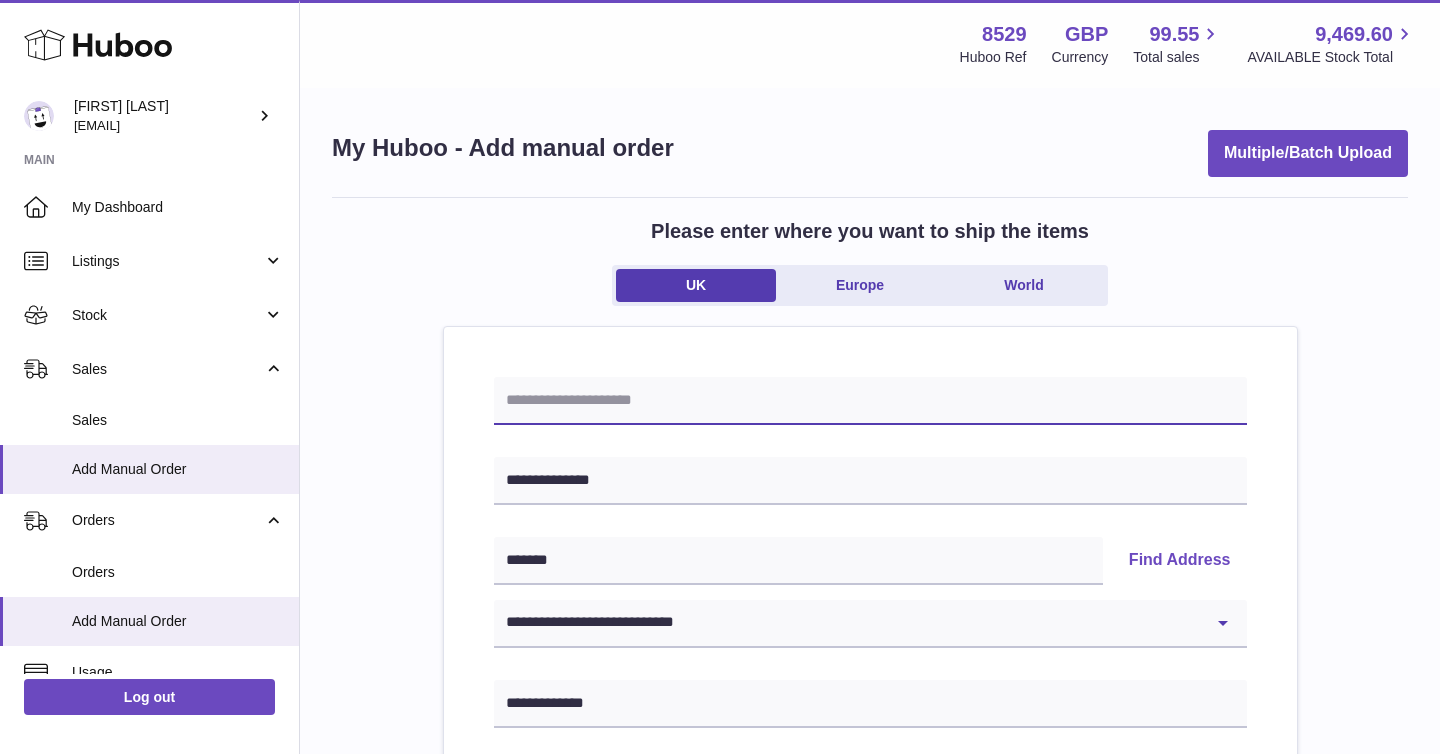 click at bounding box center [870, 401] 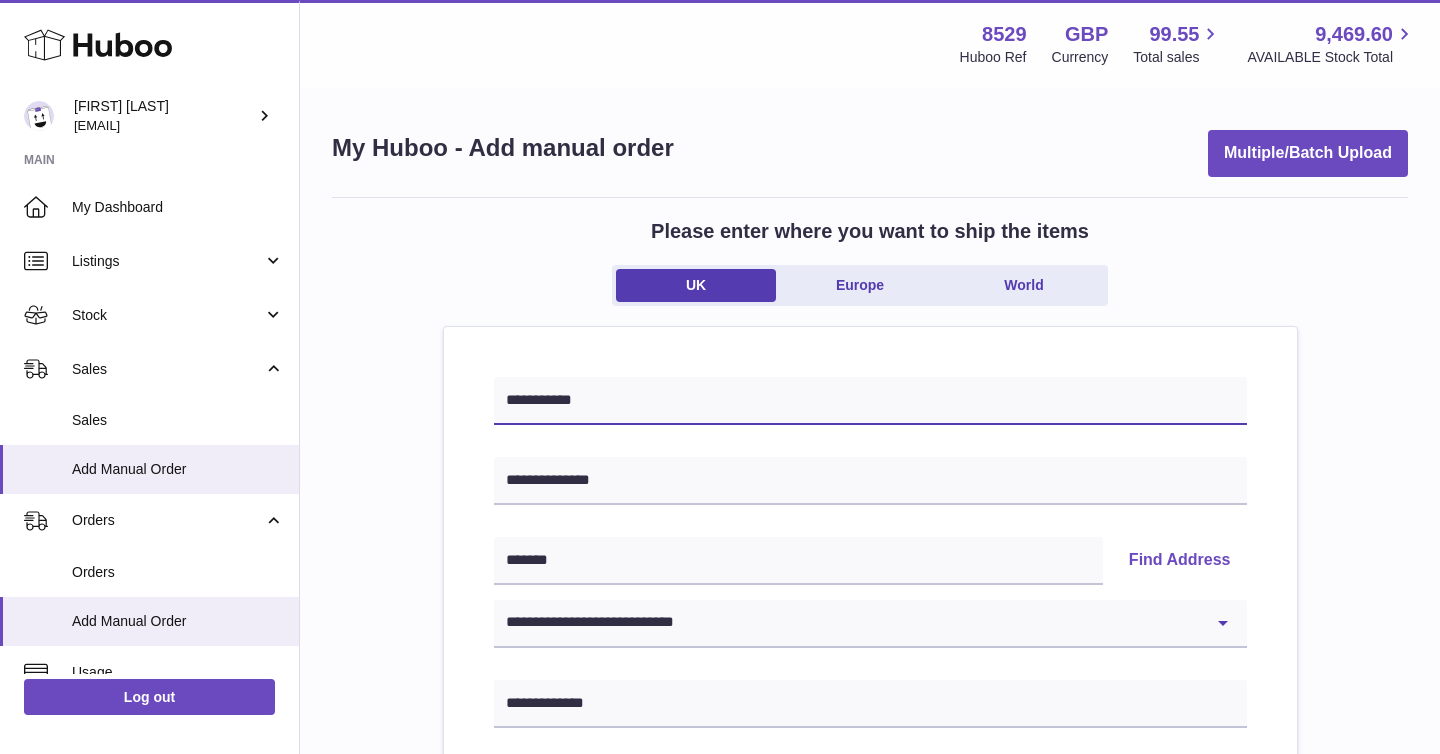 type on "**********" 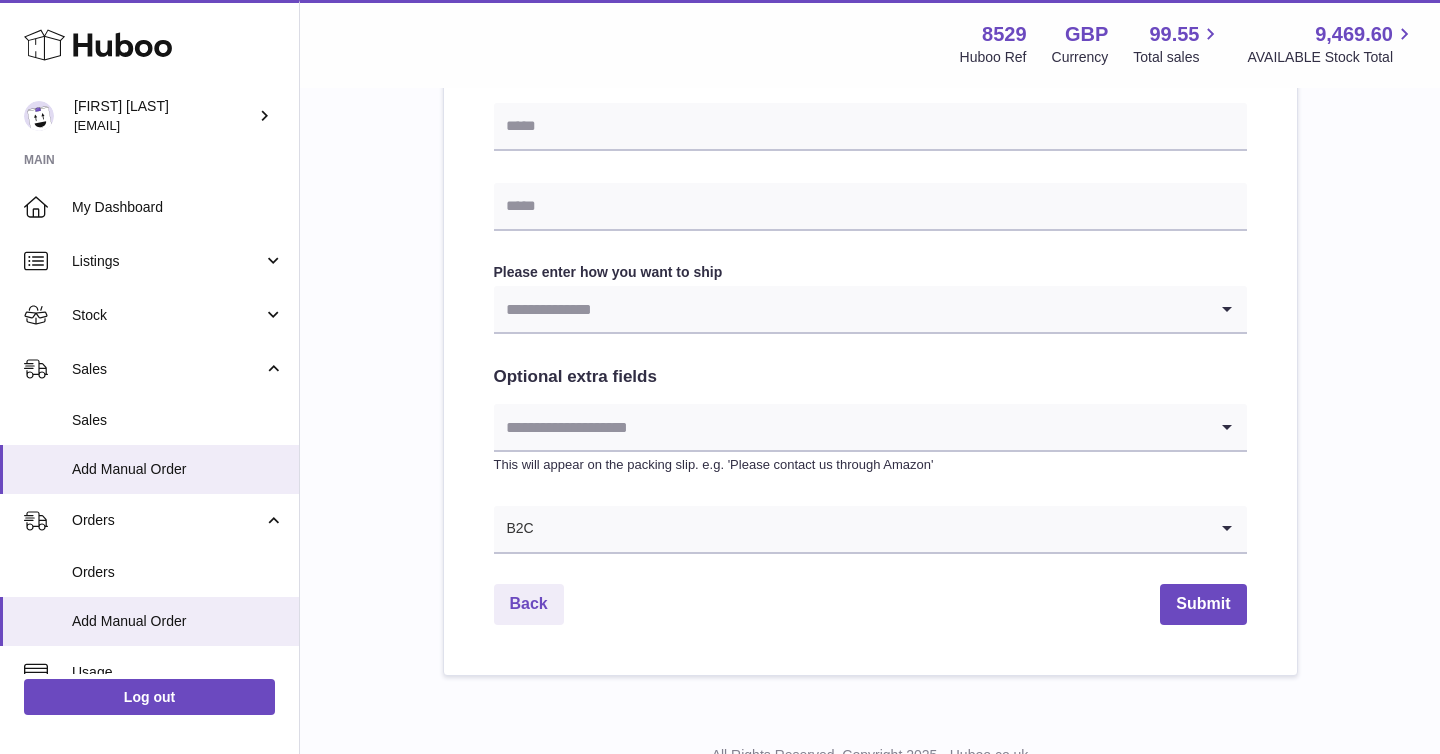 scroll, scrollTop: 992, scrollLeft: 0, axis: vertical 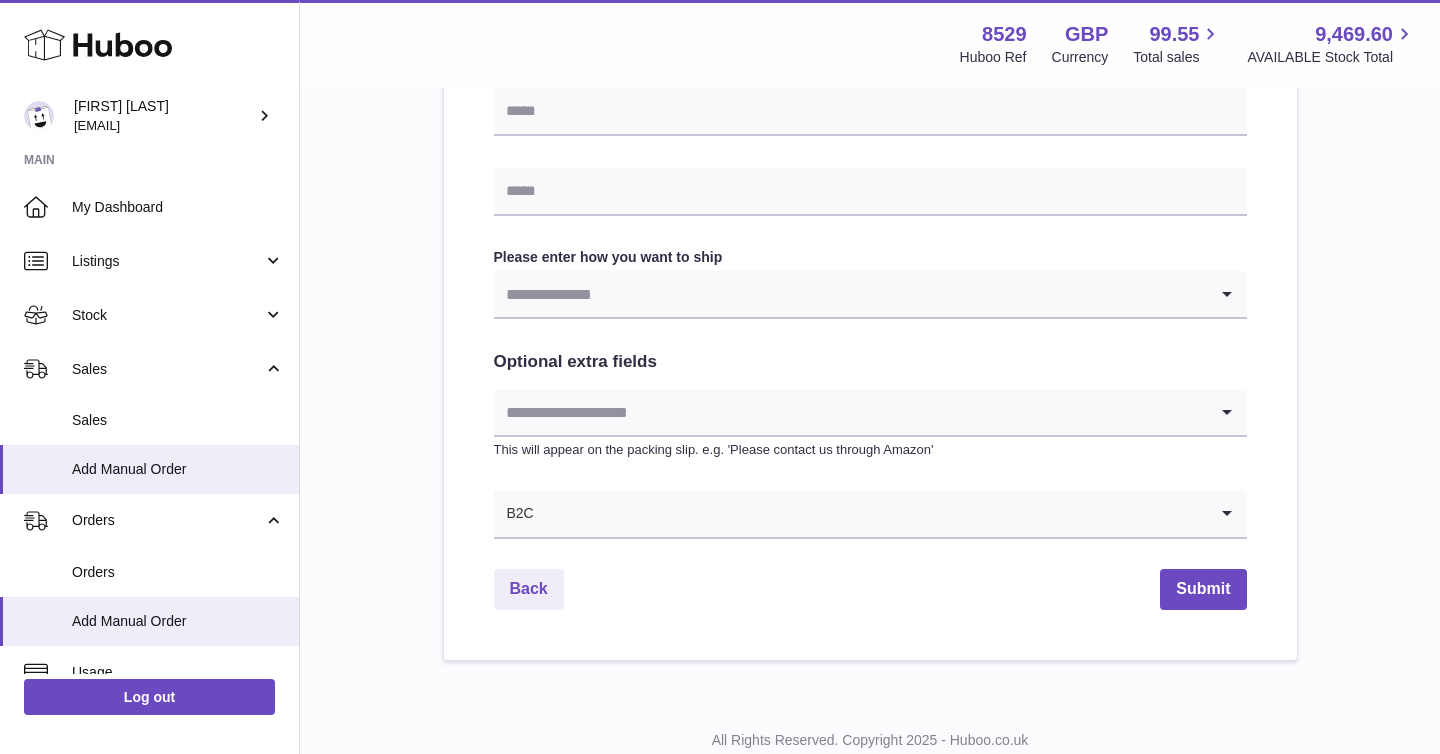 click at bounding box center [850, 294] 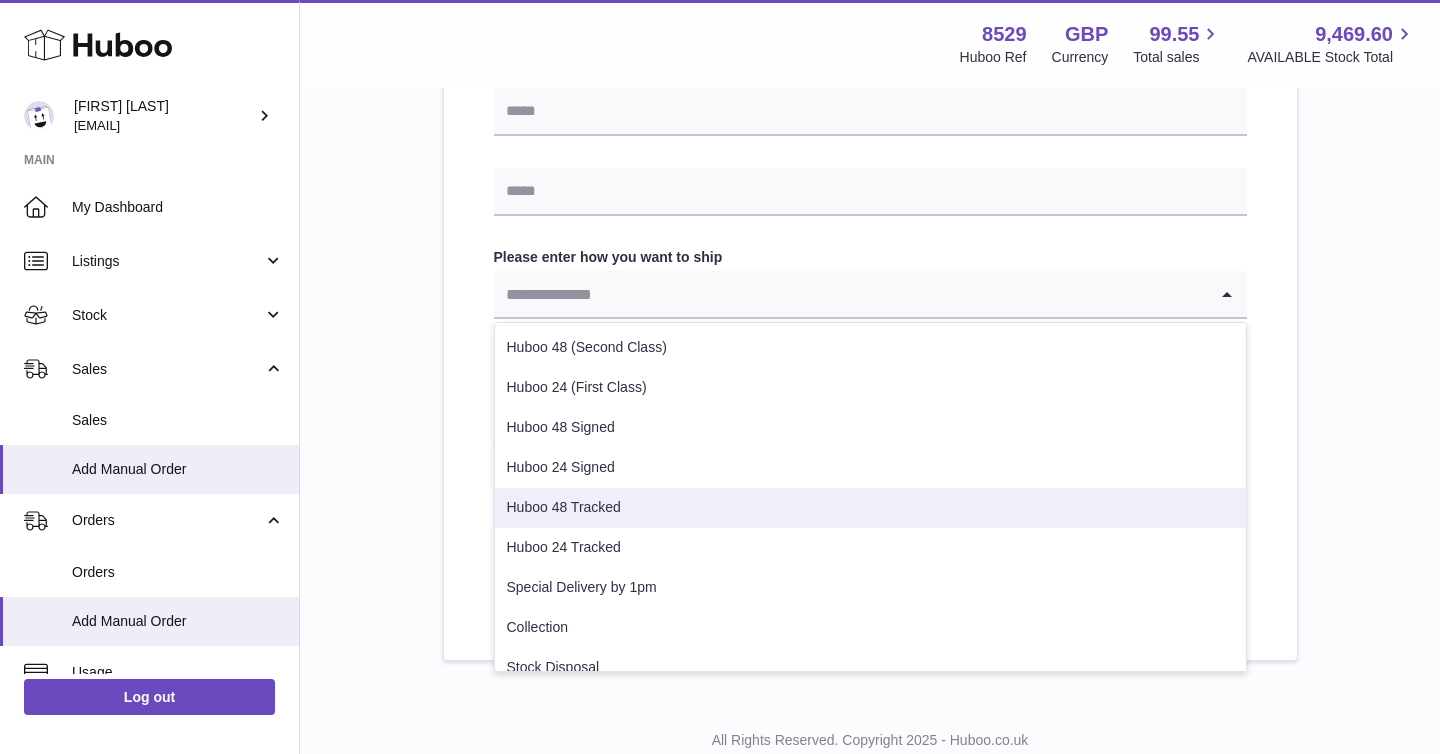 click on "Huboo 48 Tracked" at bounding box center (870, 508) 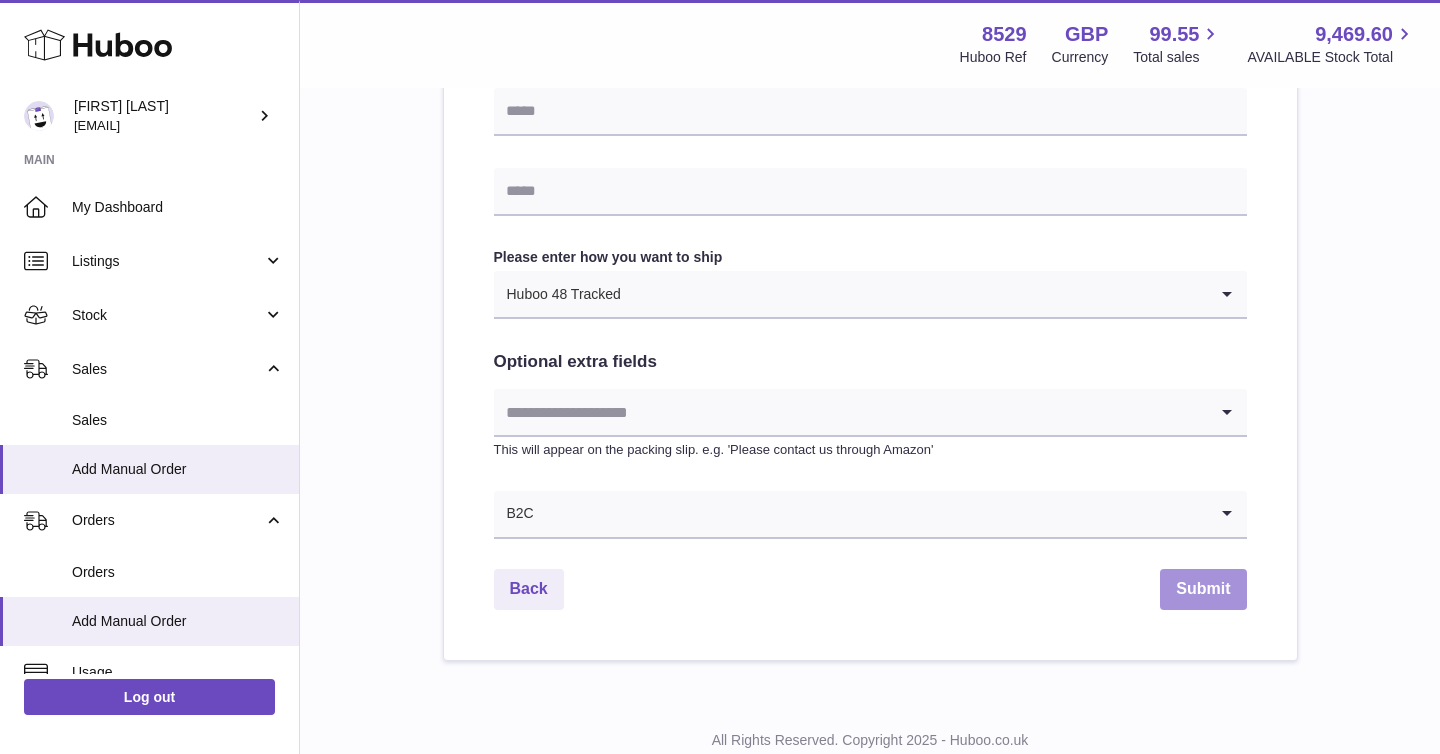 click on "Submit" at bounding box center (1203, 589) 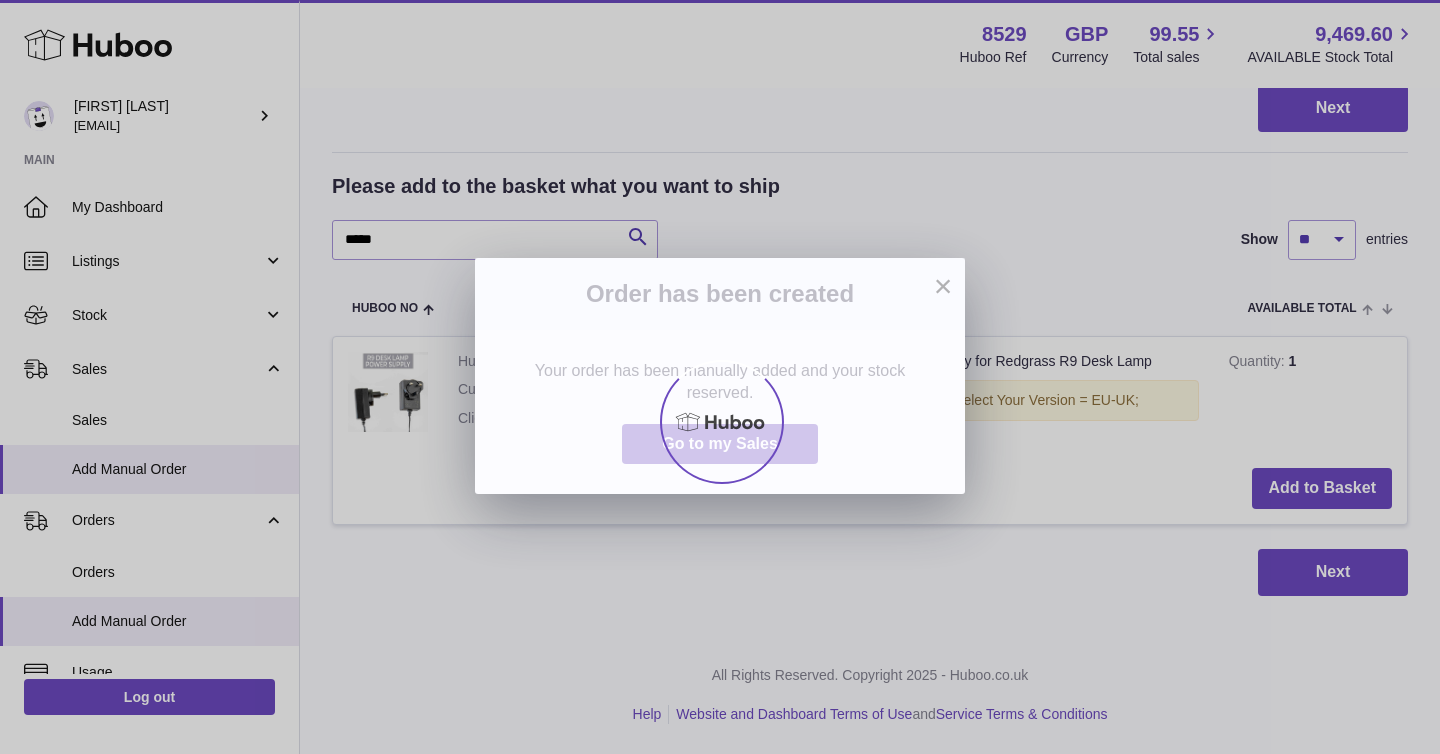 scroll, scrollTop: 0, scrollLeft: 0, axis: both 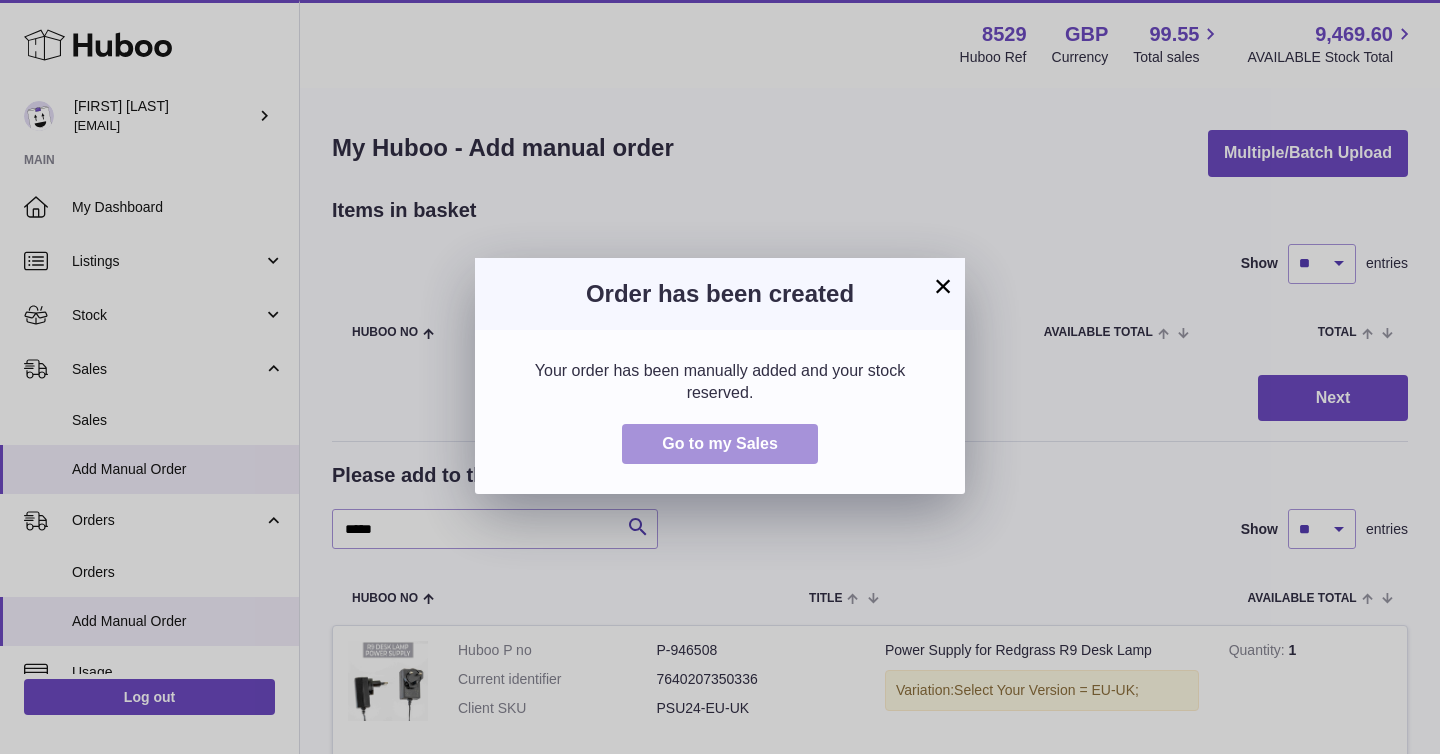 click on "Go to my Sales" at bounding box center (720, 444) 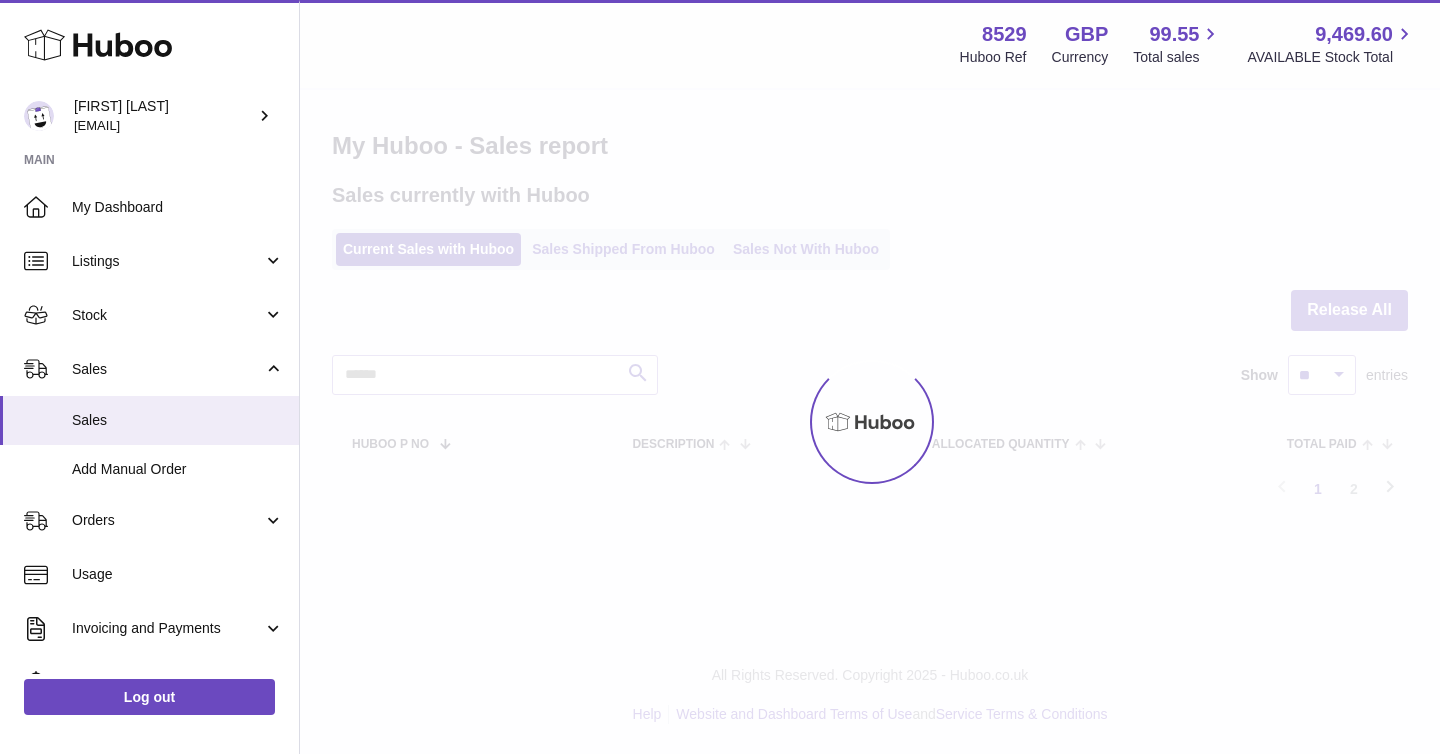 scroll, scrollTop: 0, scrollLeft: 0, axis: both 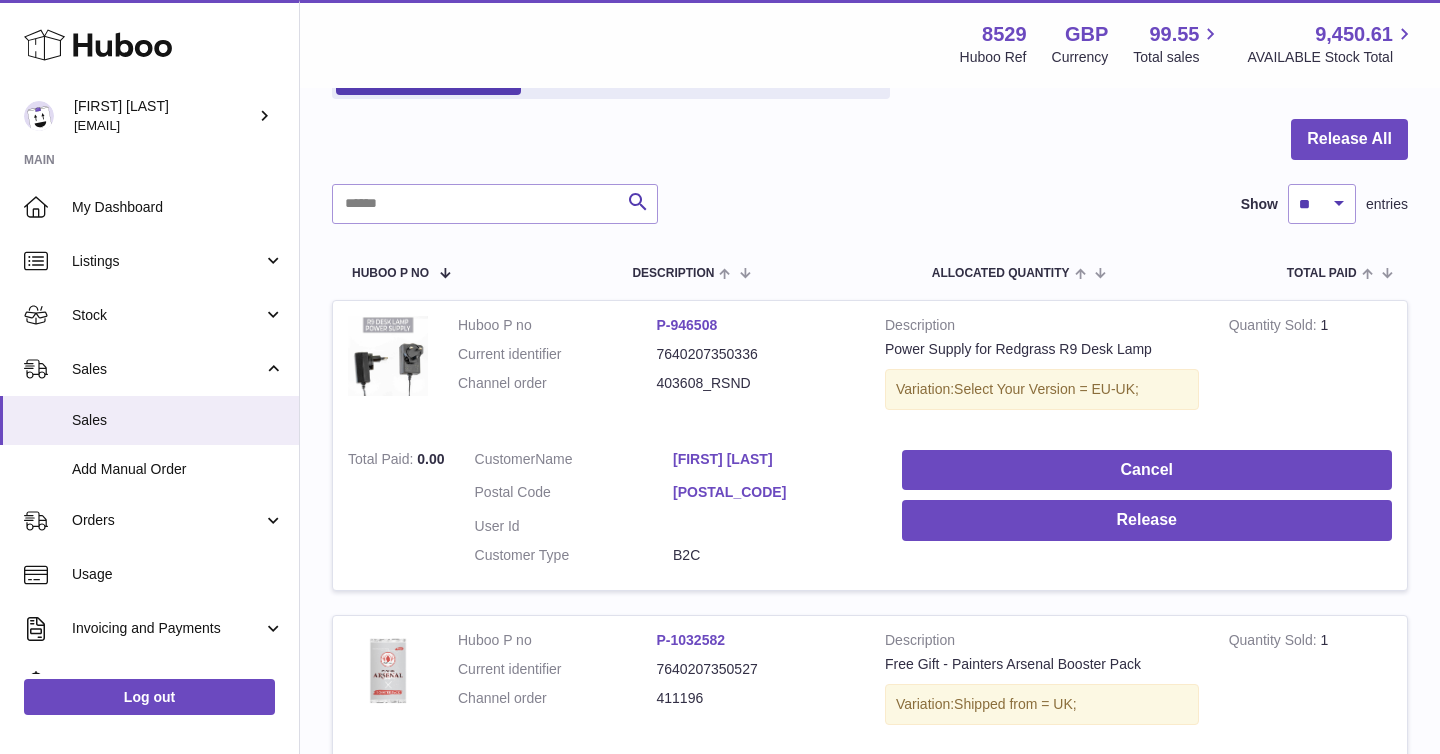 click on "403608_RSND" at bounding box center (756, 383) 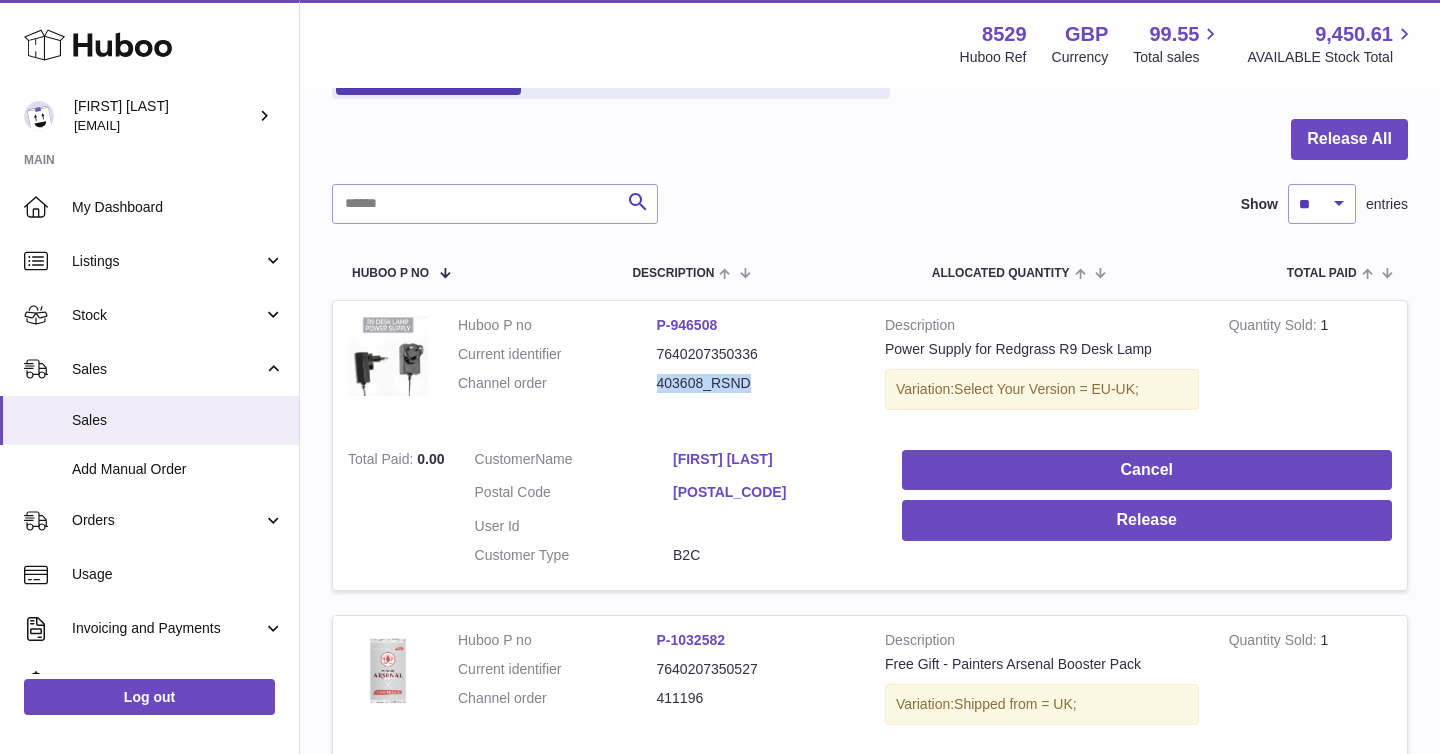 click on "403608_RSND" at bounding box center [756, 383] 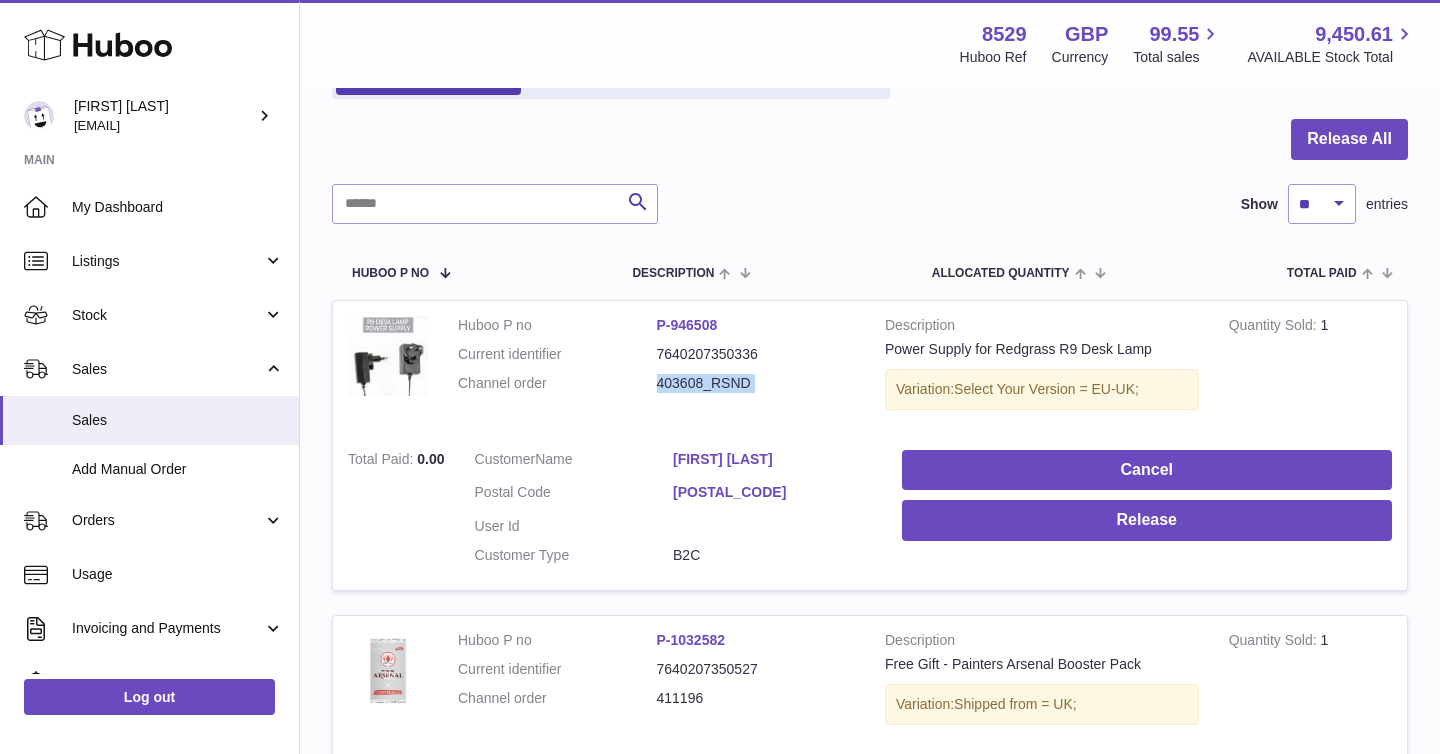 click on "403608_RSND" at bounding box center (756, 383) 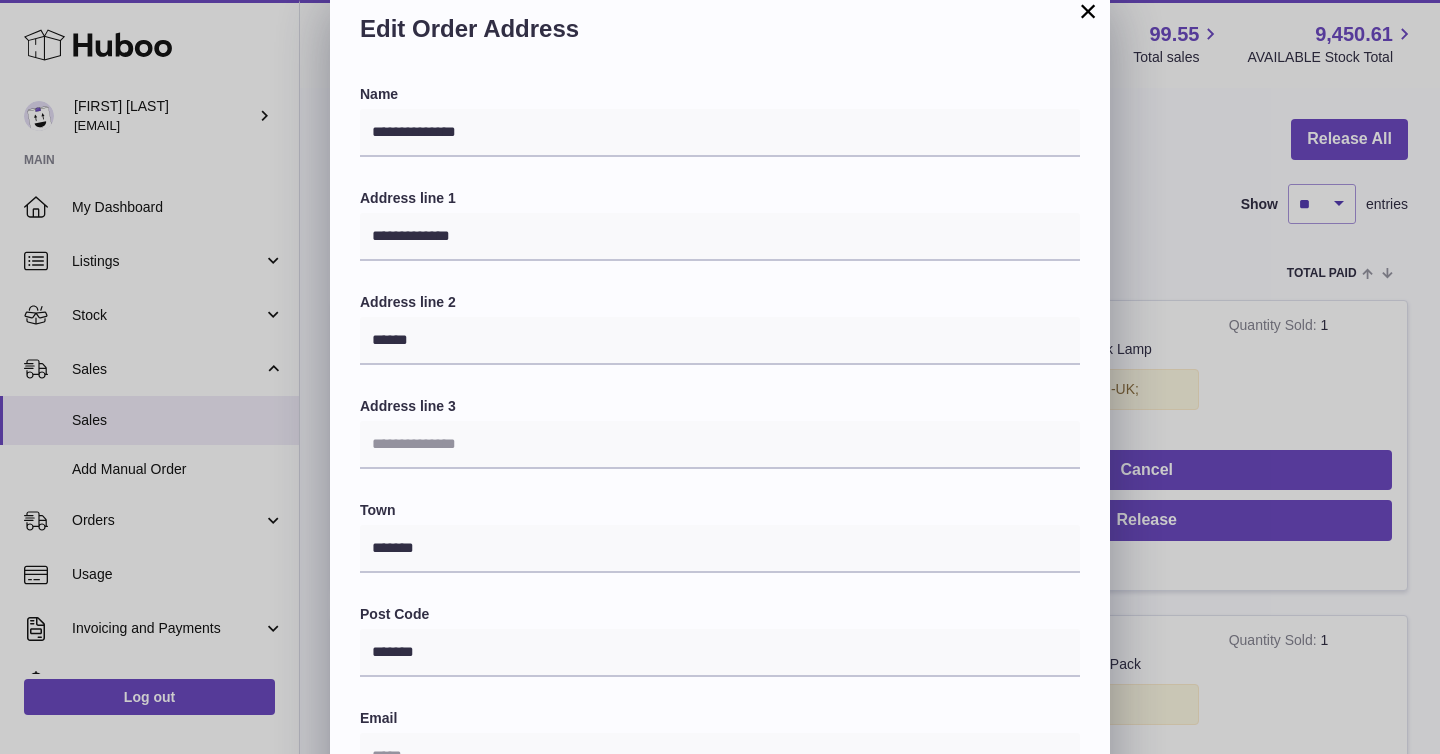 scroll, scrollTop: 0, scrollLeft: 0, axis: both 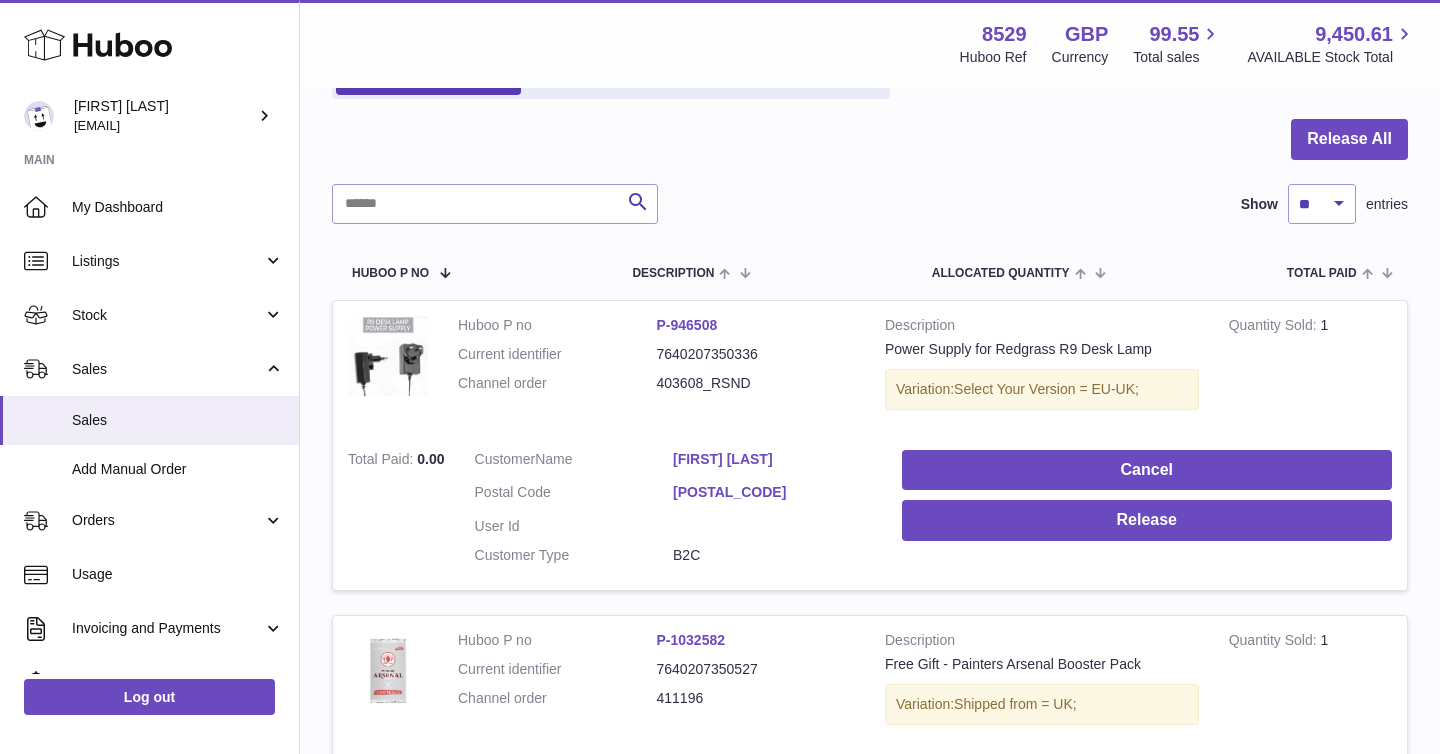 click at bounding box center (720, 377) 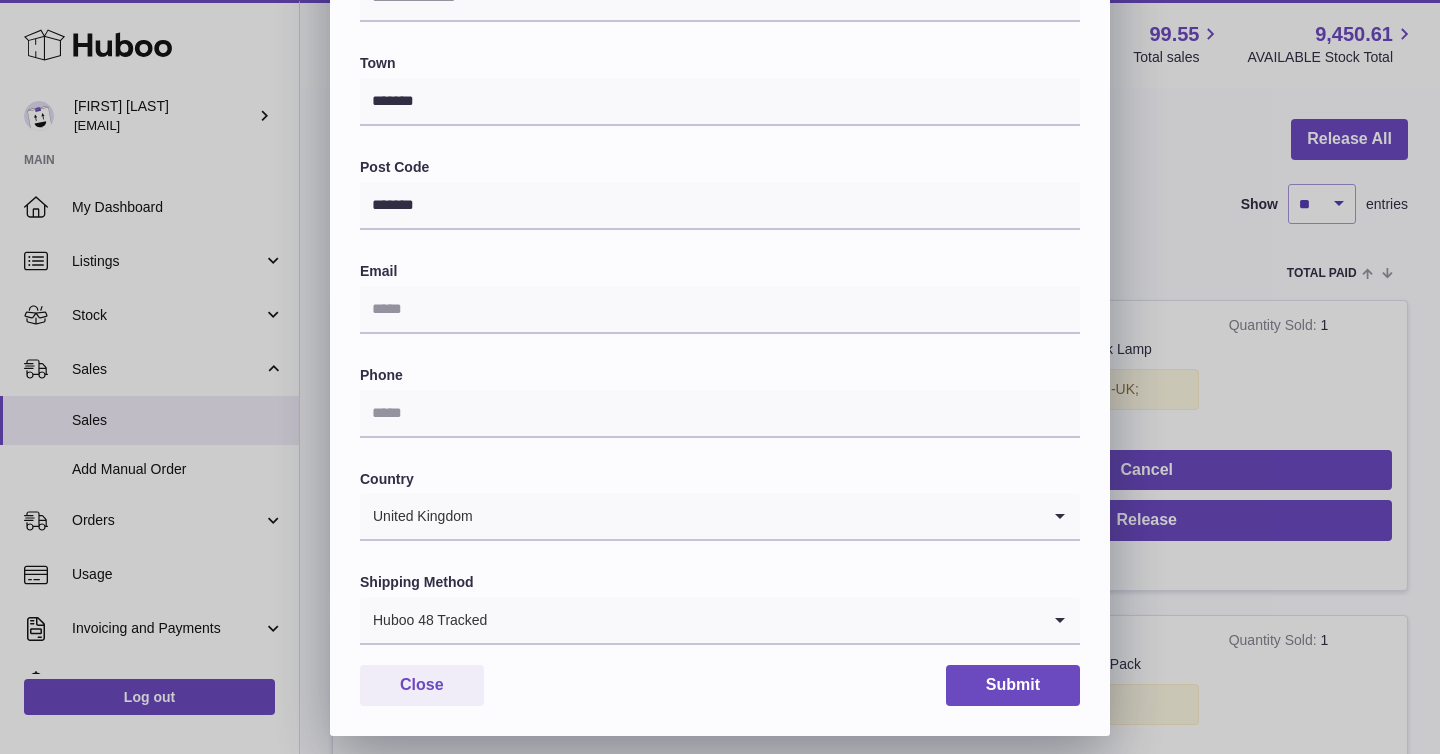 scroll, scrollTop: 493, scrollLeft: 0, axis: vertical 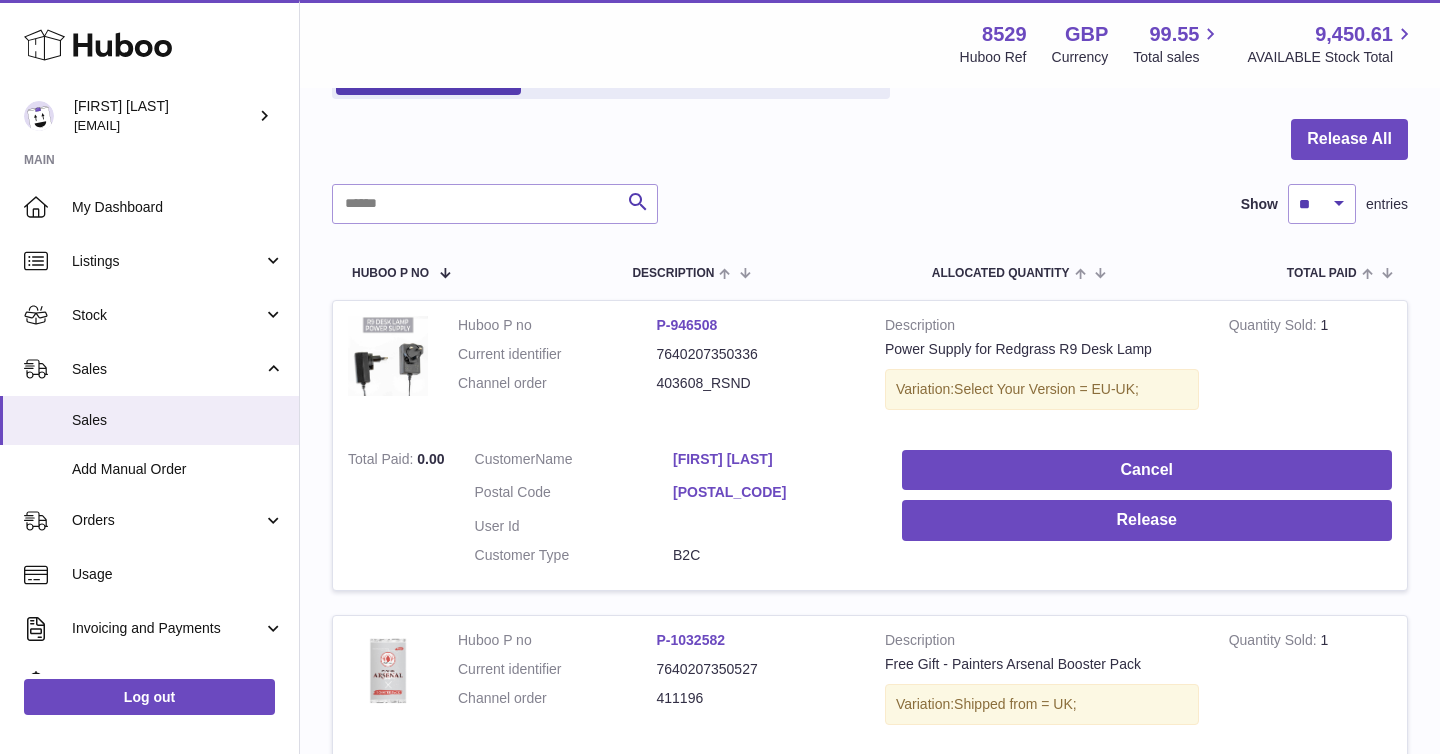 click at bounding box center (720, 377) 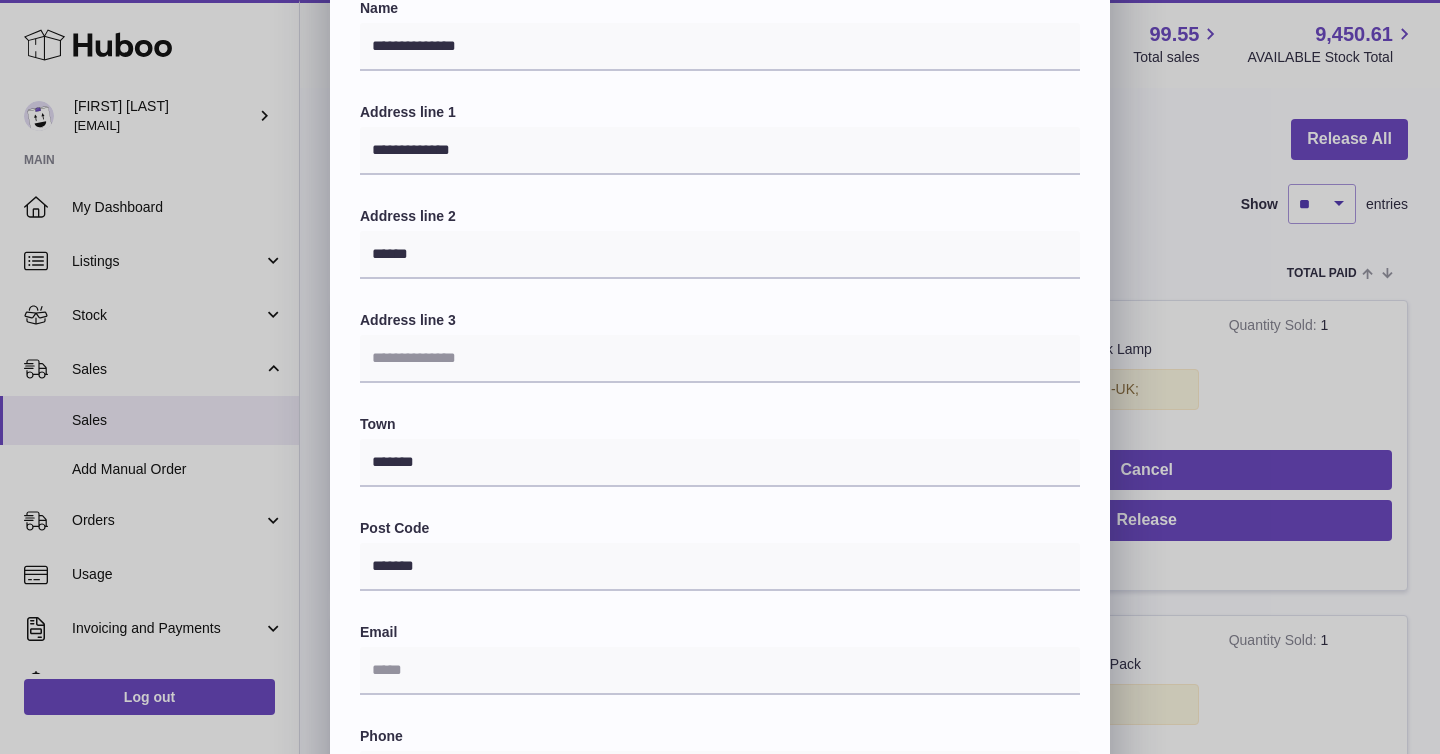 scroll, scrollTop: 506, scrollLeft: 0, axis: vertical 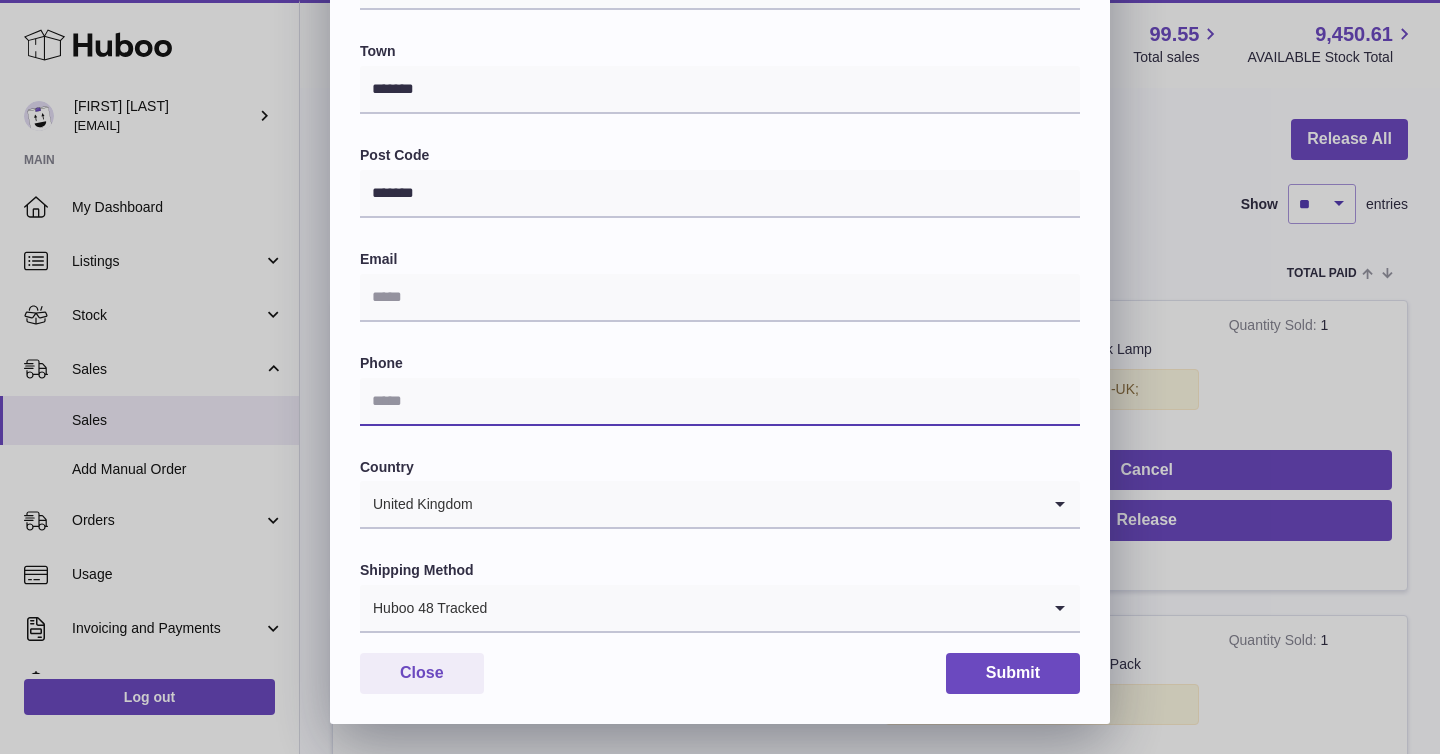 click at bounding box center [720, 402] 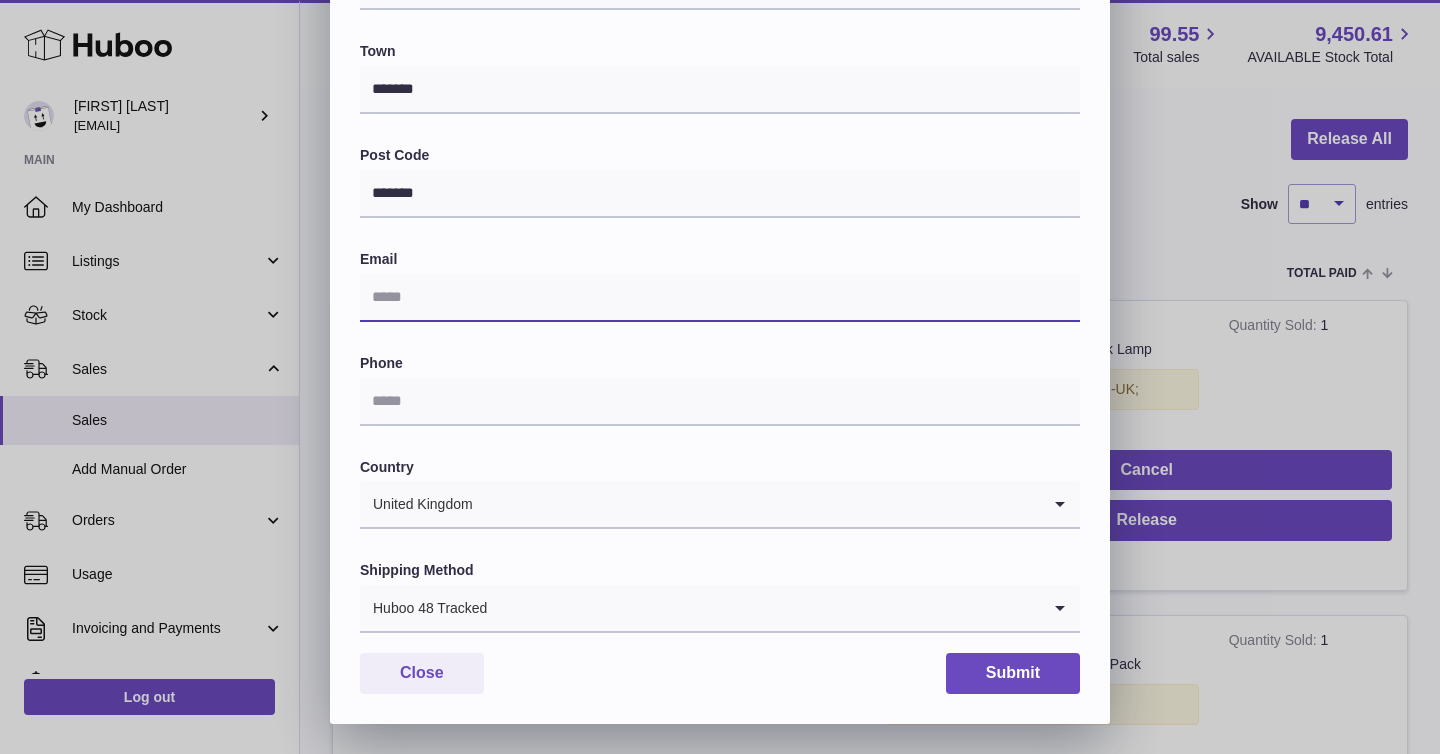 click at bounding box center [720, 298] 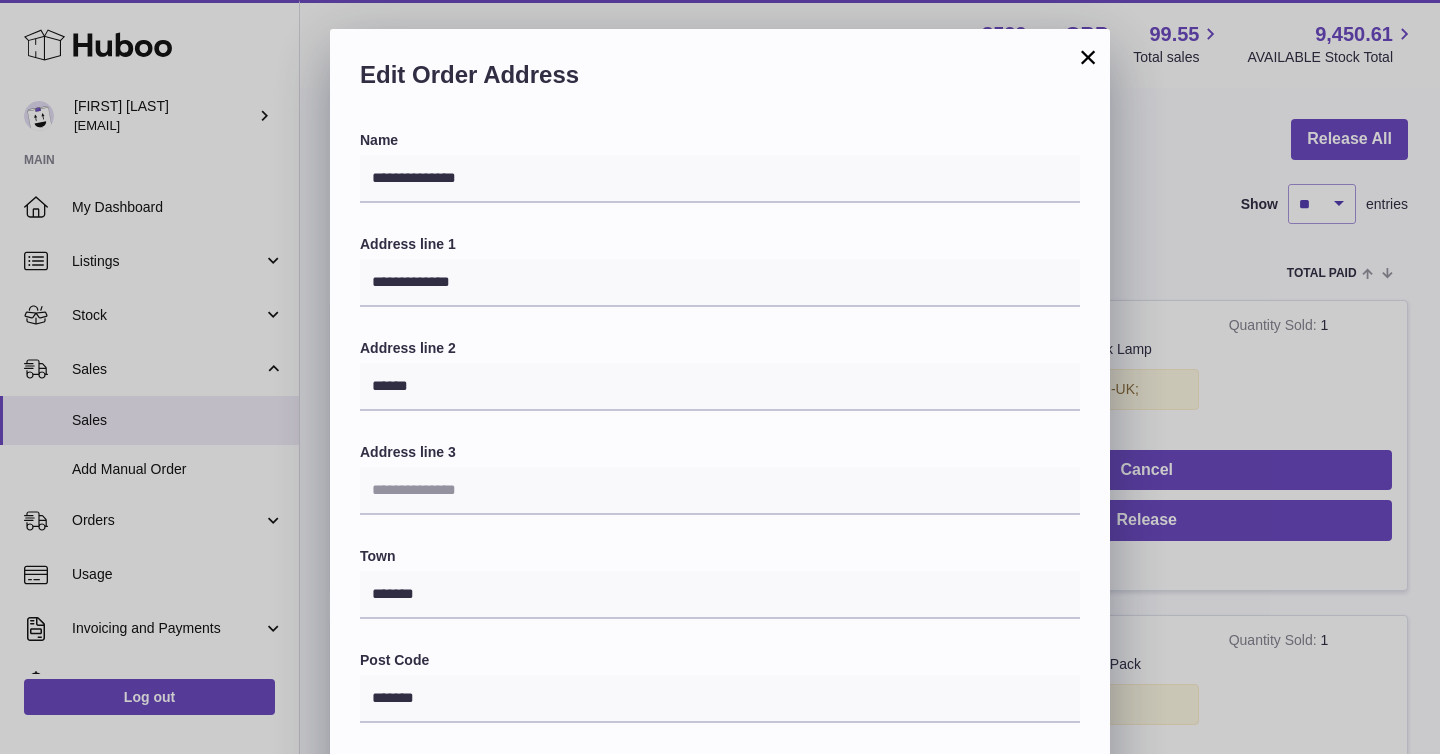scroll, scrollTop: 506, scrollLeft: 0, axis: vertical 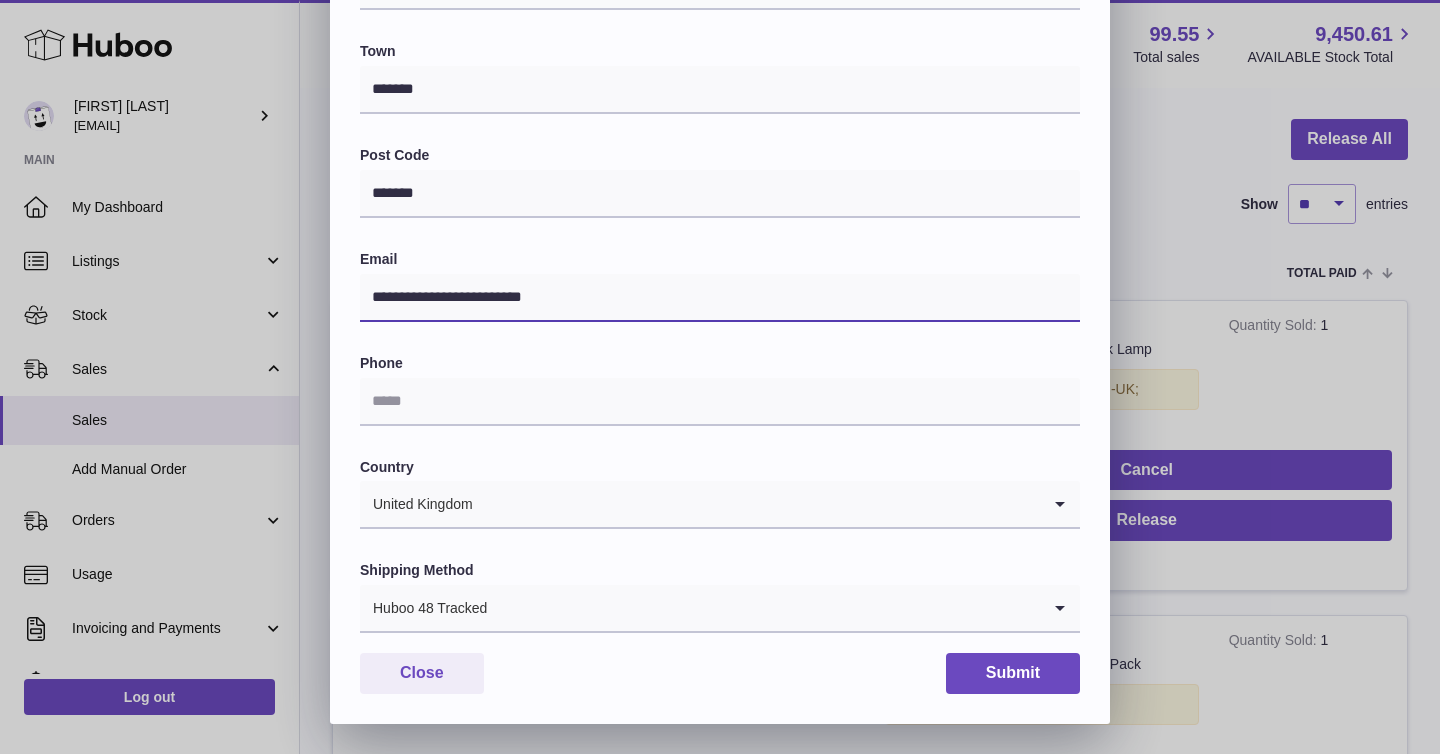 type on "**********" 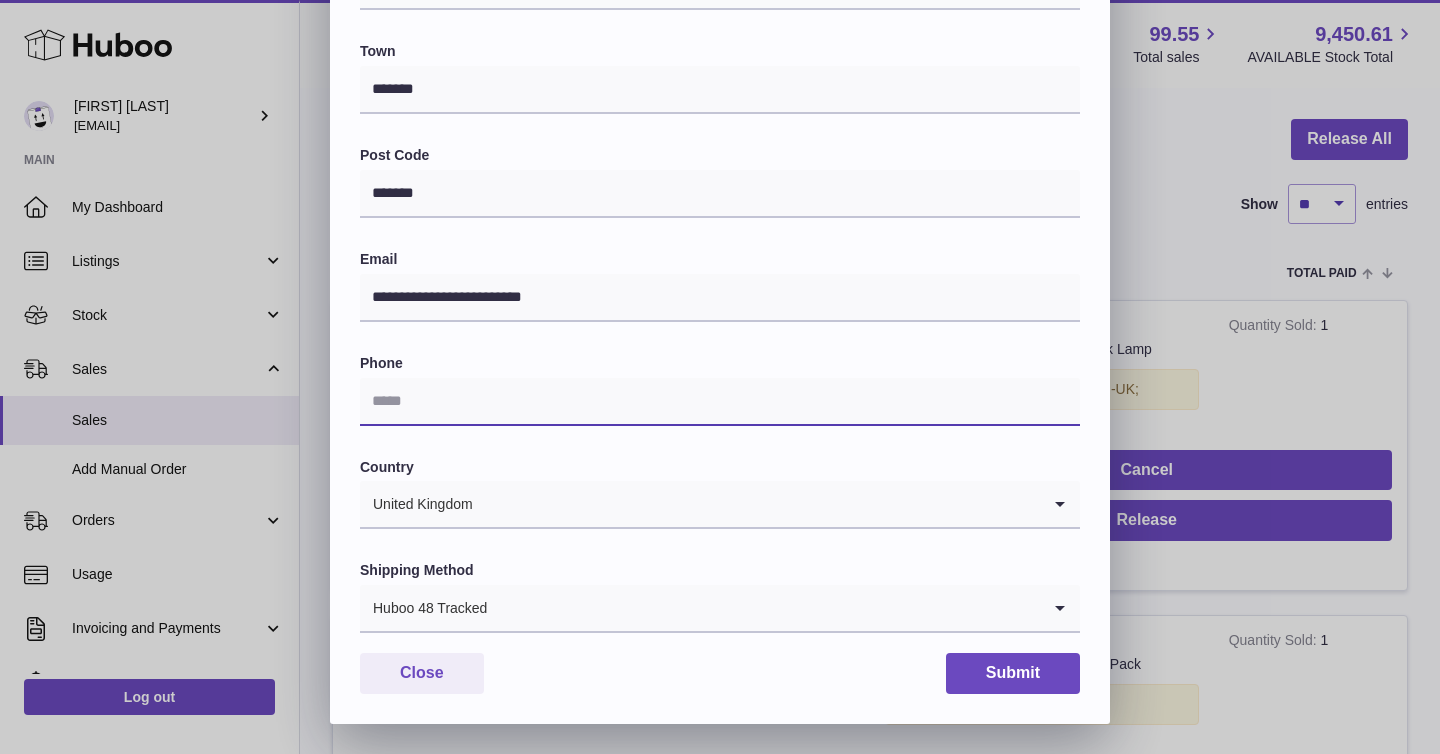 click at bounding box center [720, 402] 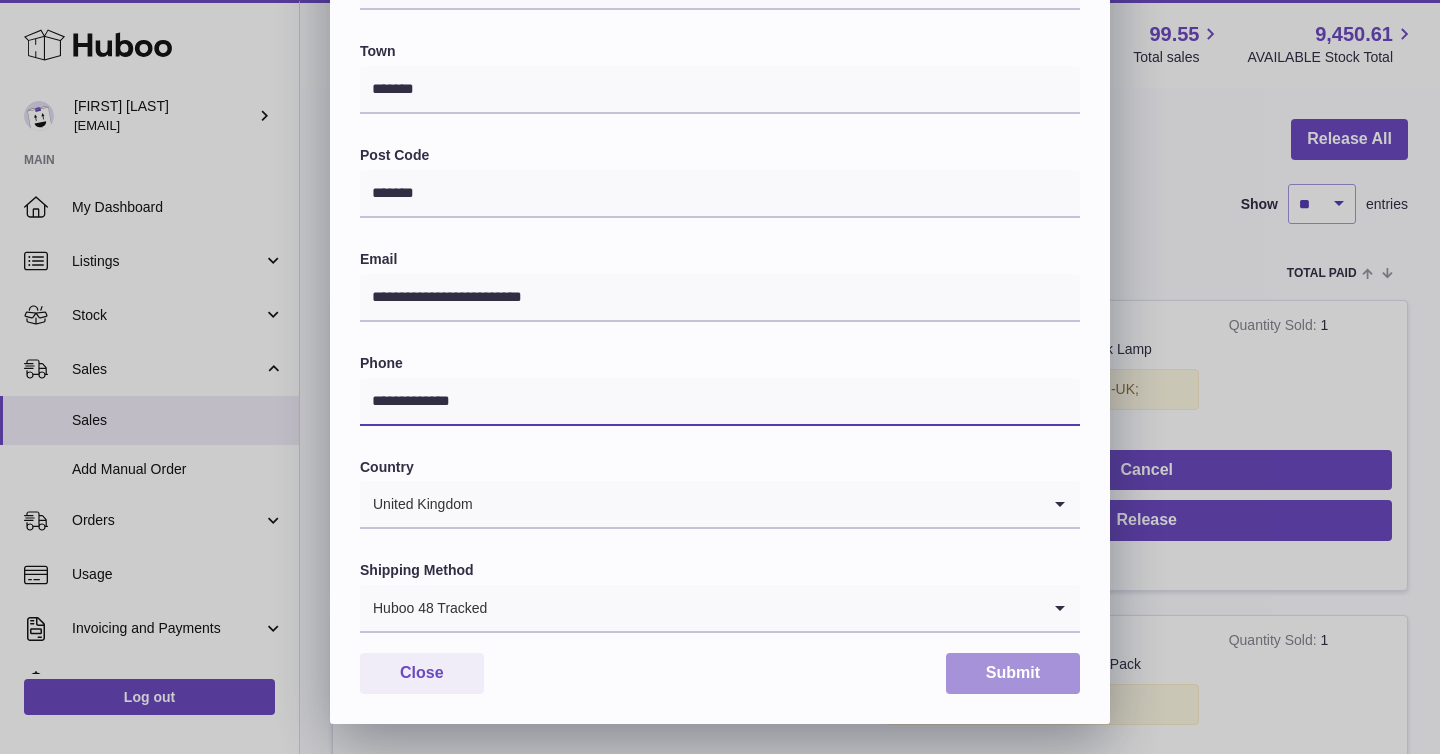 type on "**********" 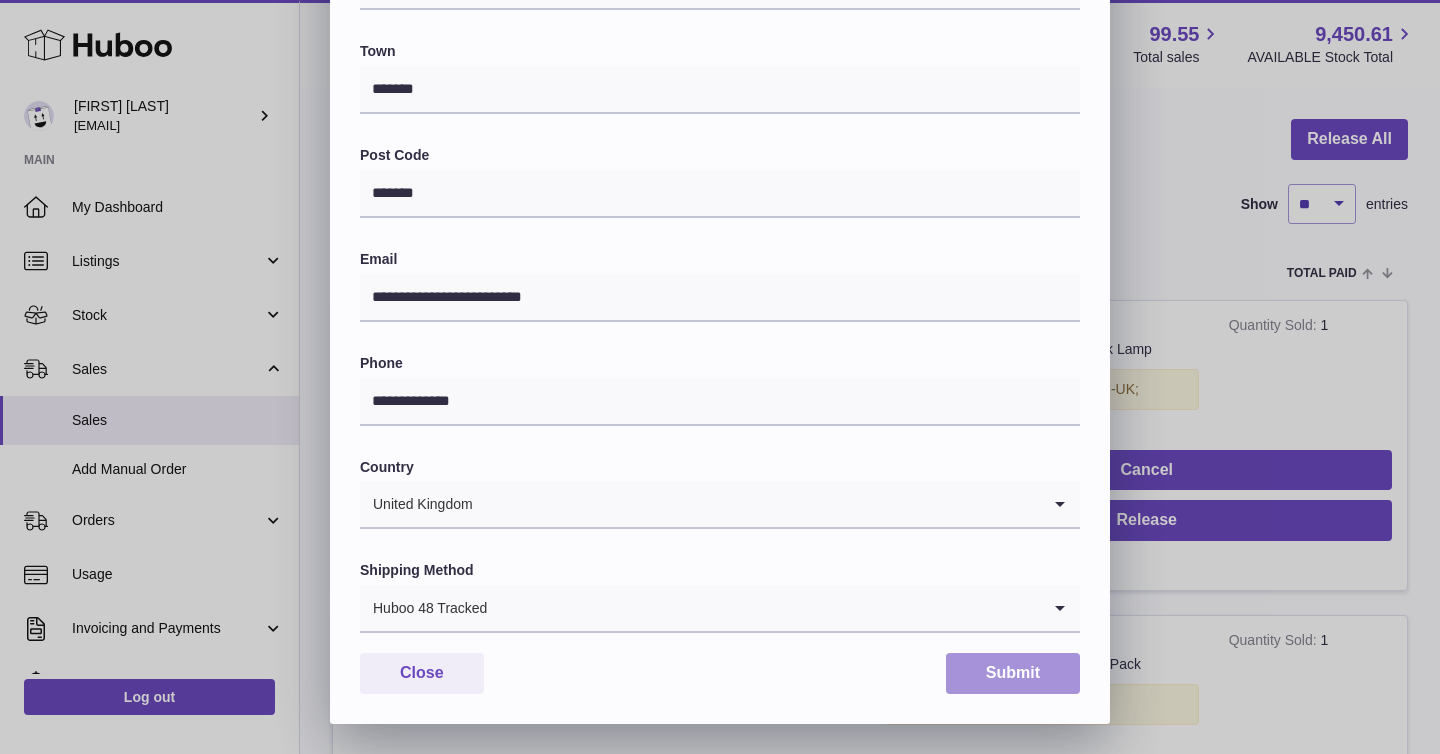 click on "Submit" at bounding box center [1013, 673] 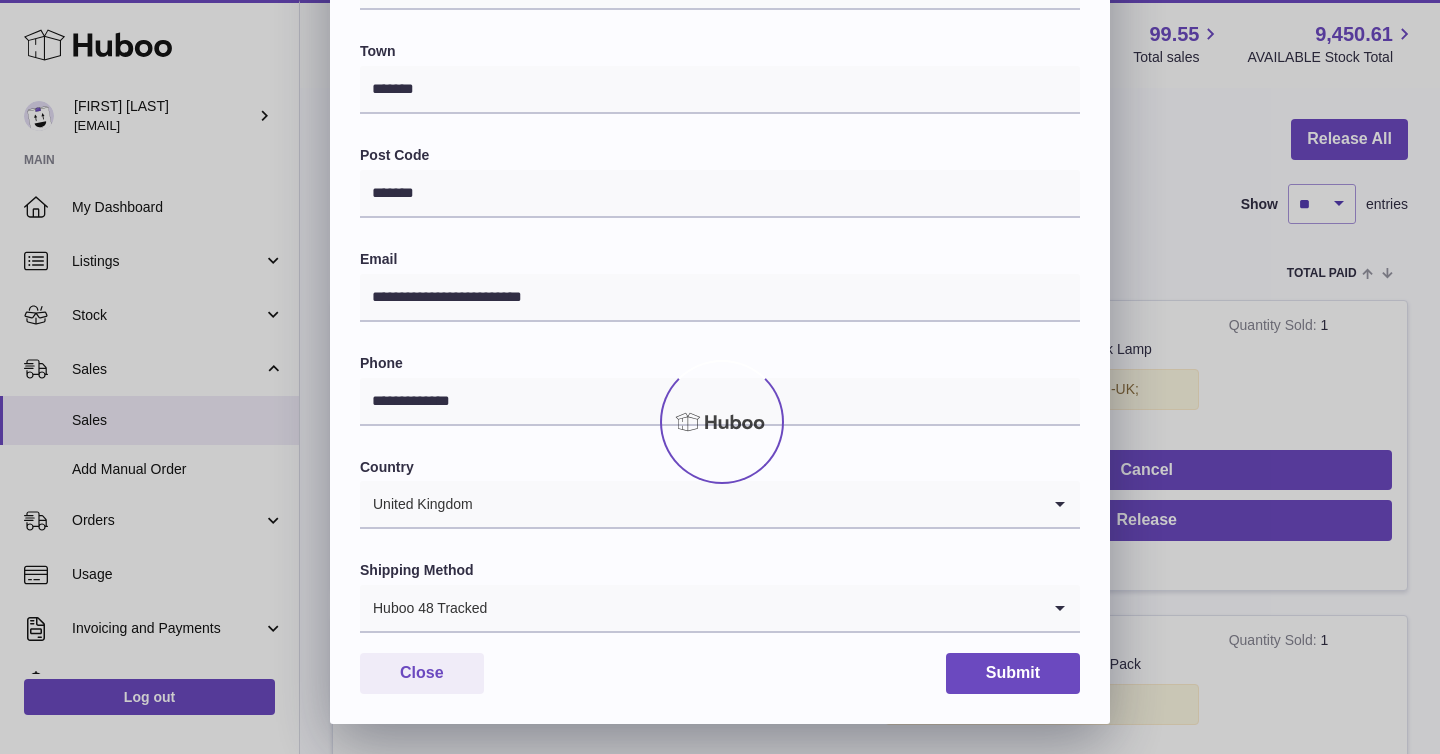 scroll, scrollTop: 0, scrollLeft: 0, axis: both 